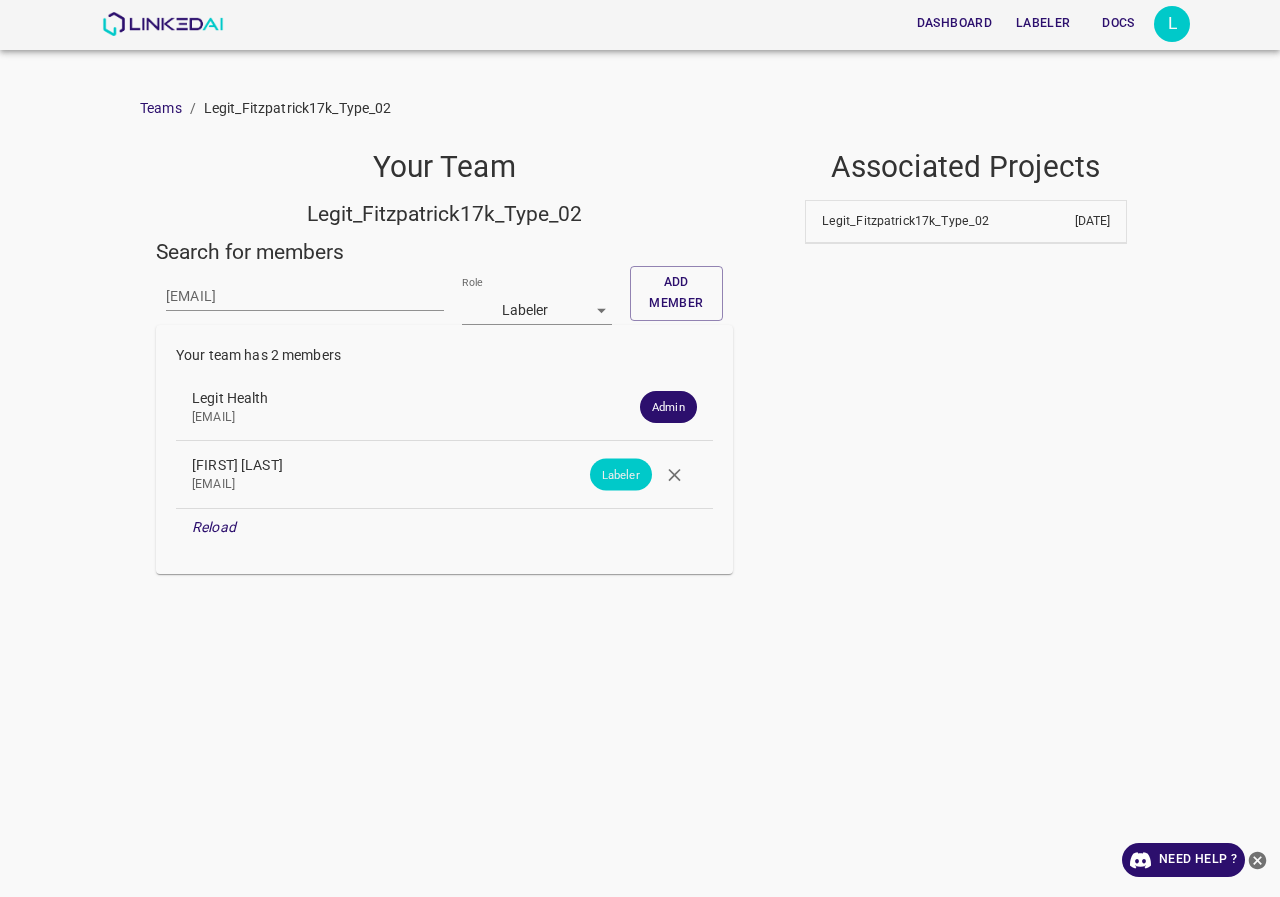 scroll, scrollTop: 0, scrollLeft: 0, axis: both 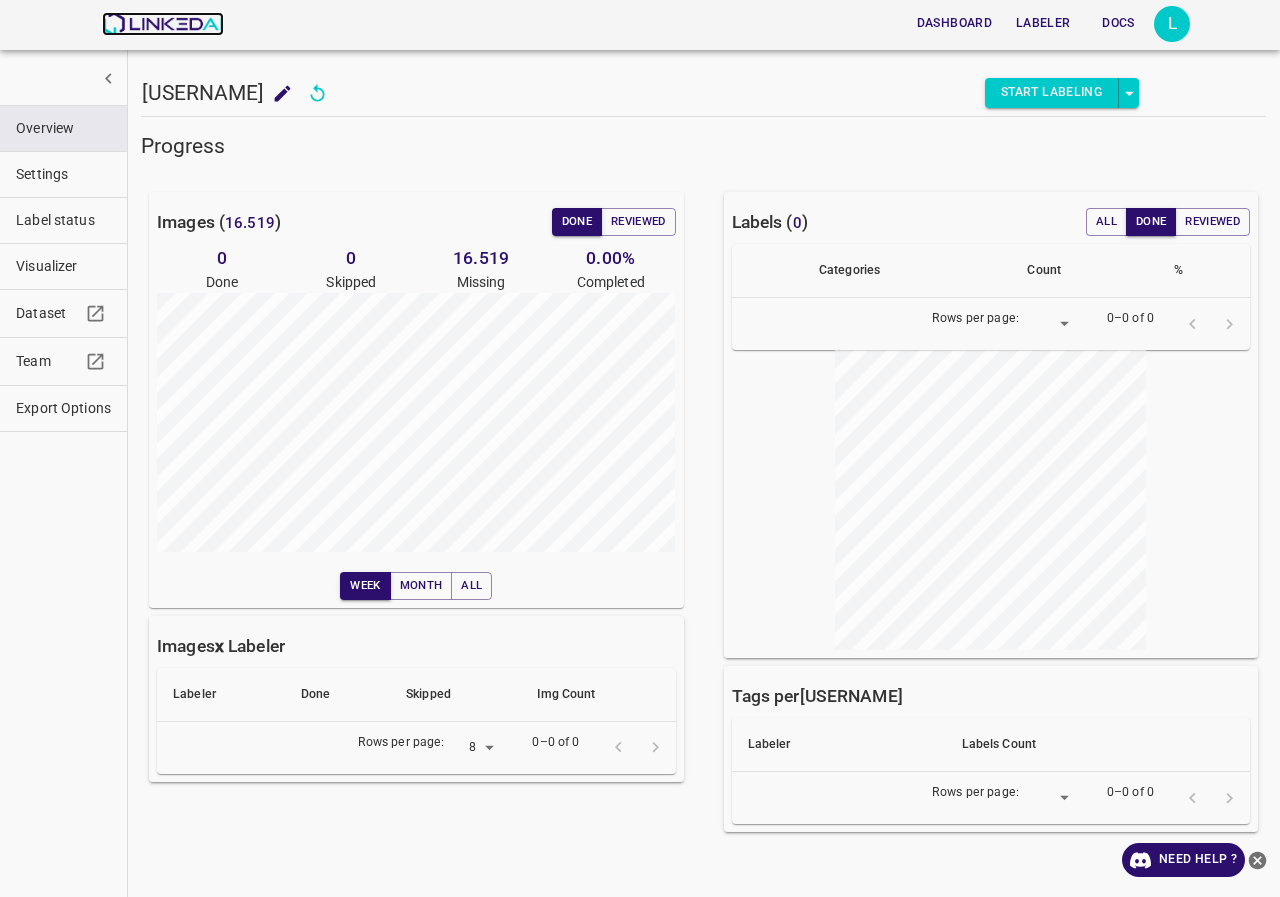 click at bounding box center [162, 24] 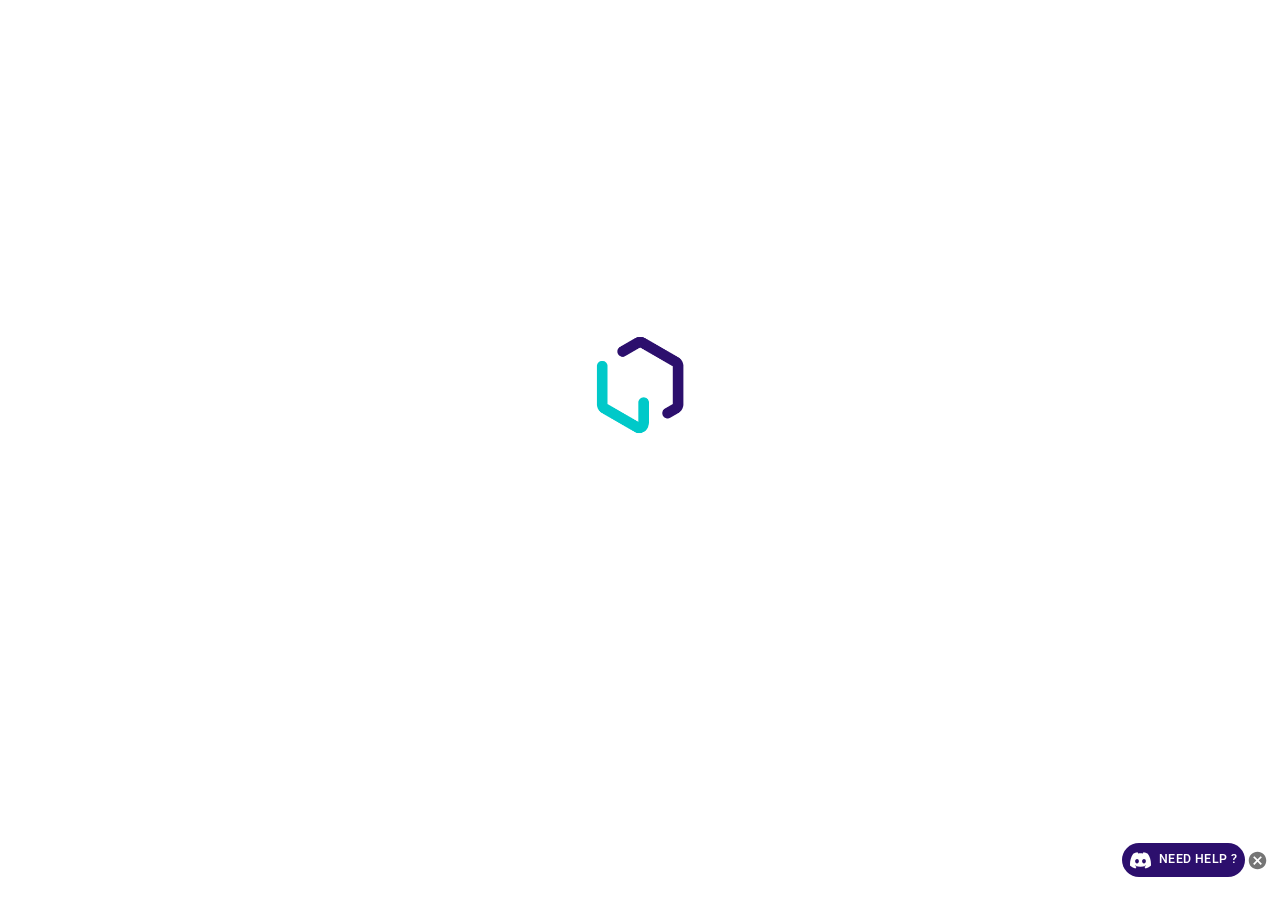 scroll, scrollTop: 0, scrollLeft: 0, axis: both 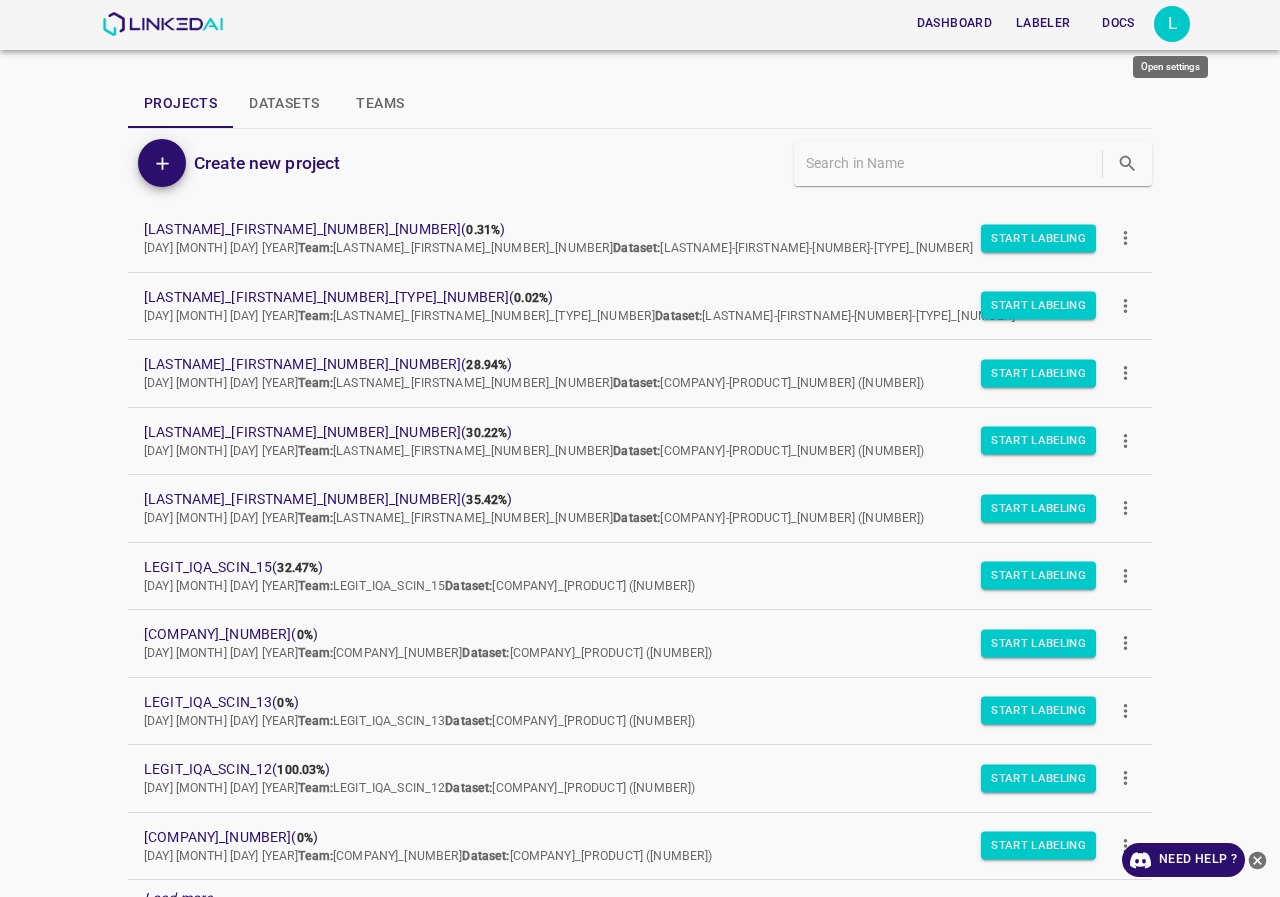 click on "L" at bounding box center [1172, 24] 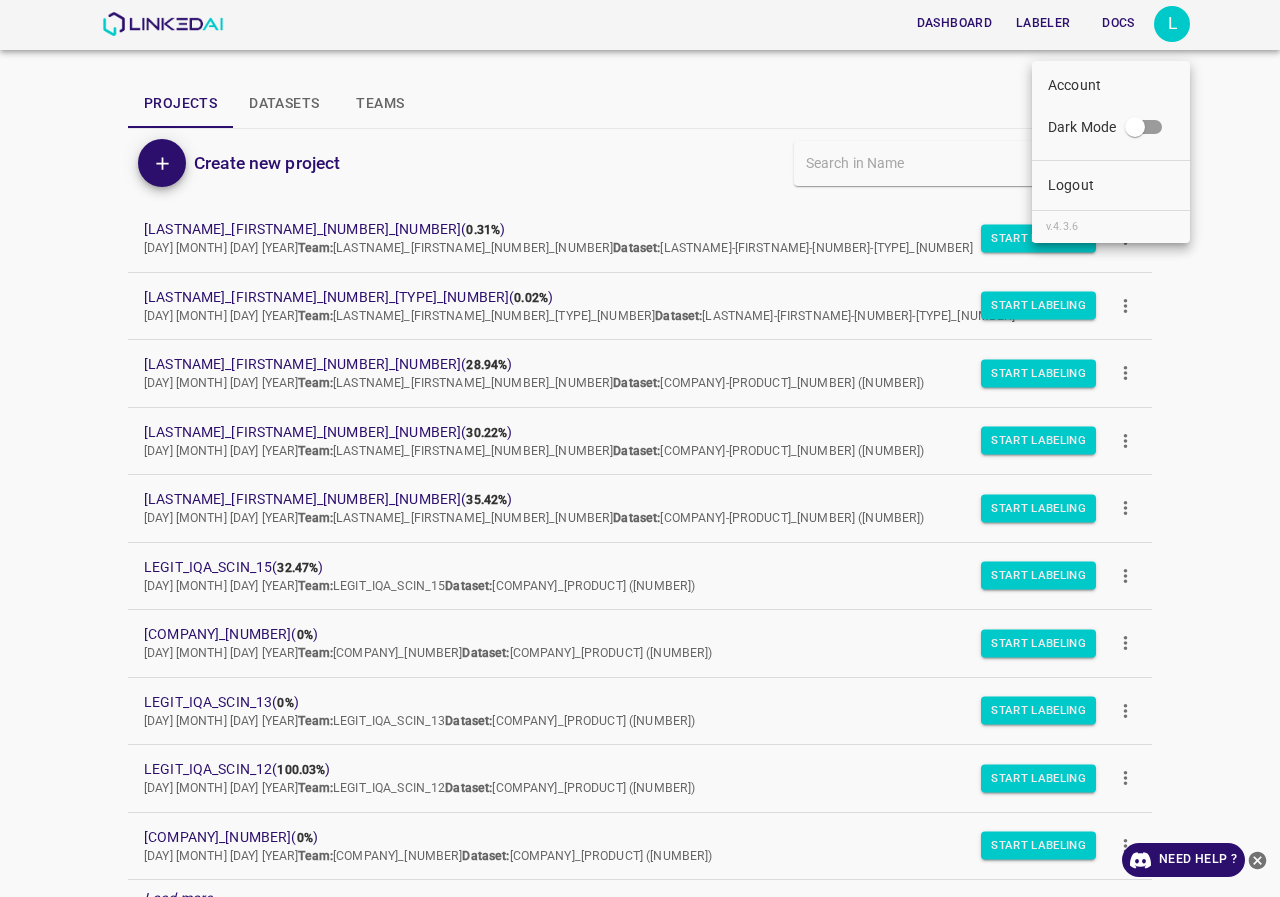 click on "Logout" at bounding box center (1074, 85) 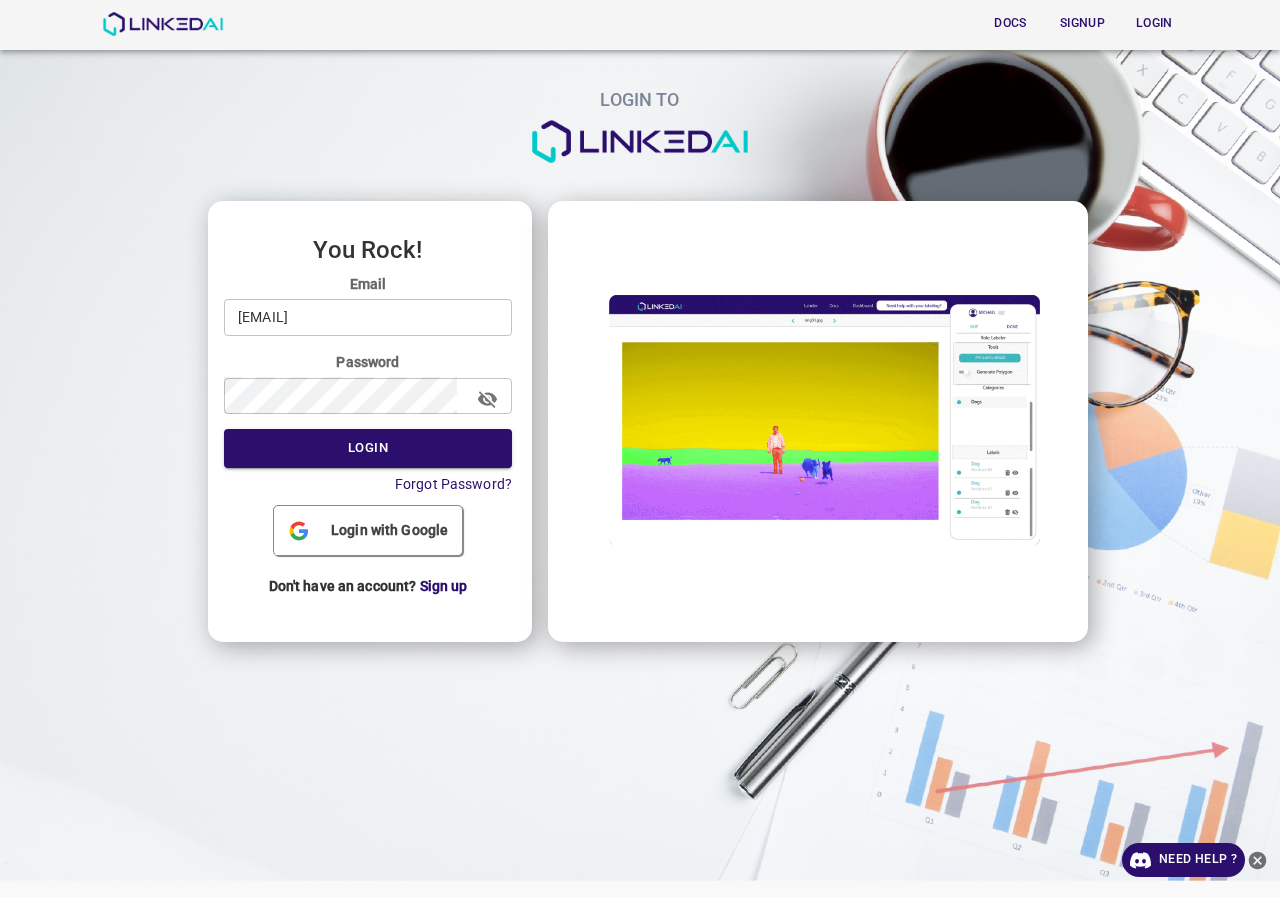 click on "legit@linkedai.co" at bounding box center (368, 317) 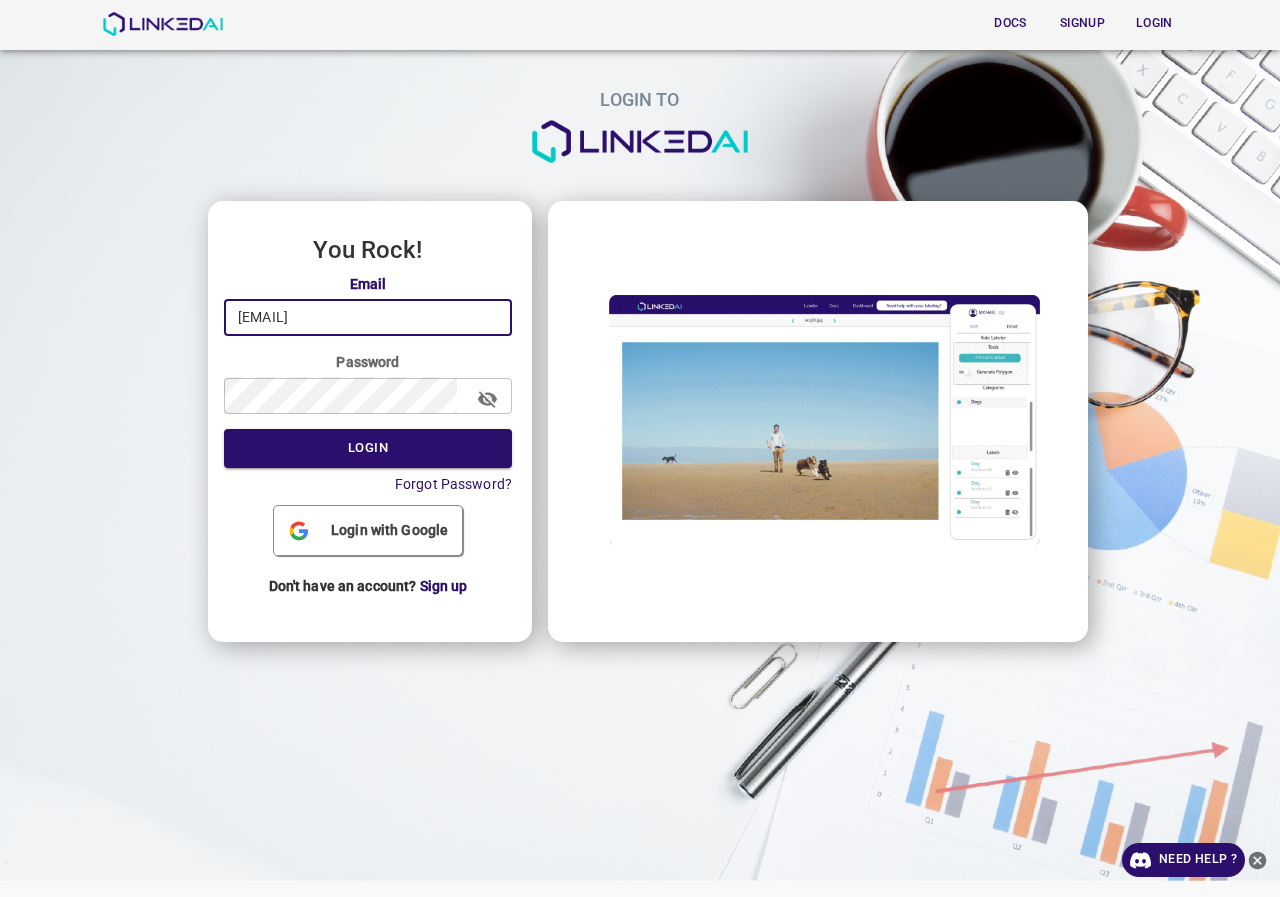 type on "admin@[example.com]" 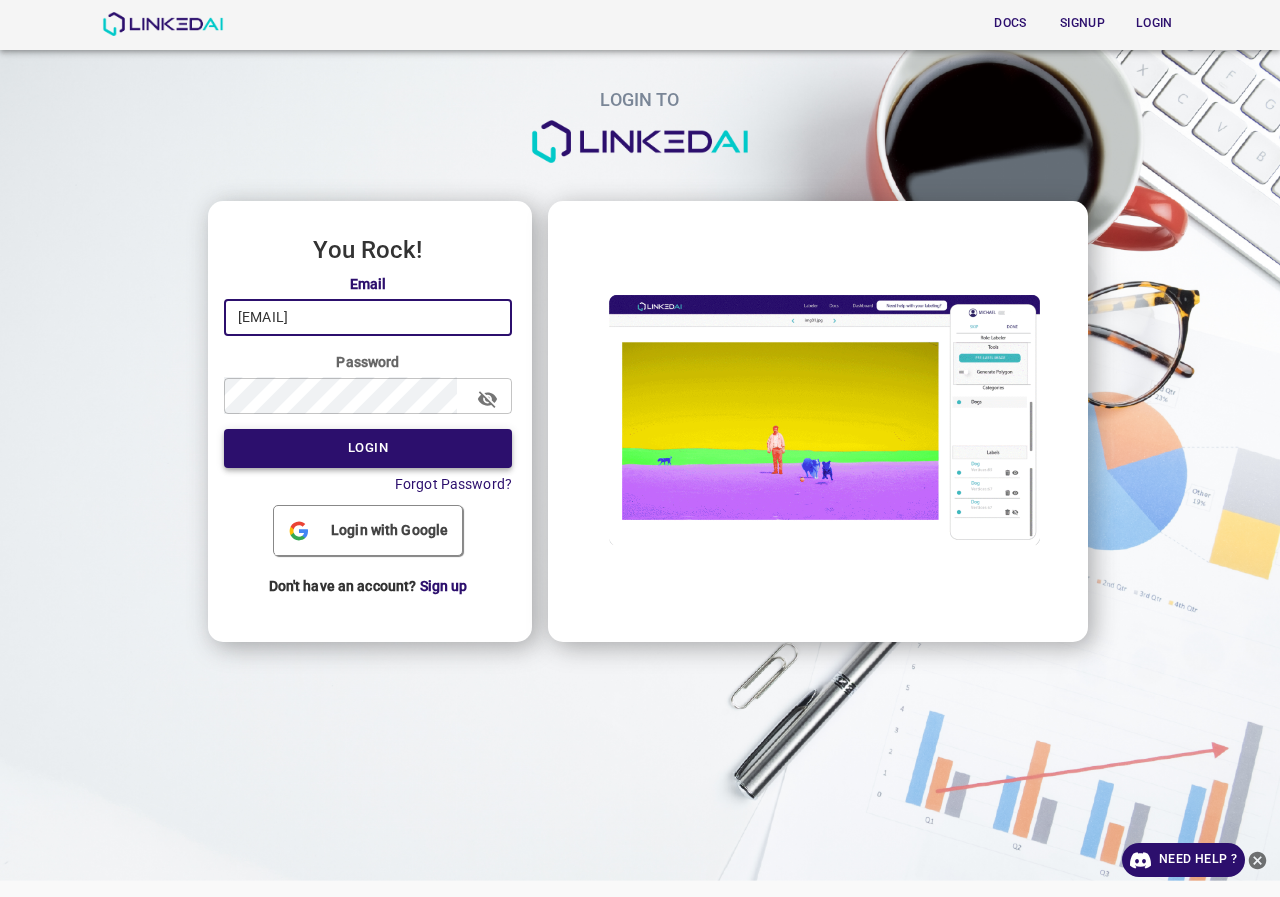 click on "Login" at bounding box center [368, 448] 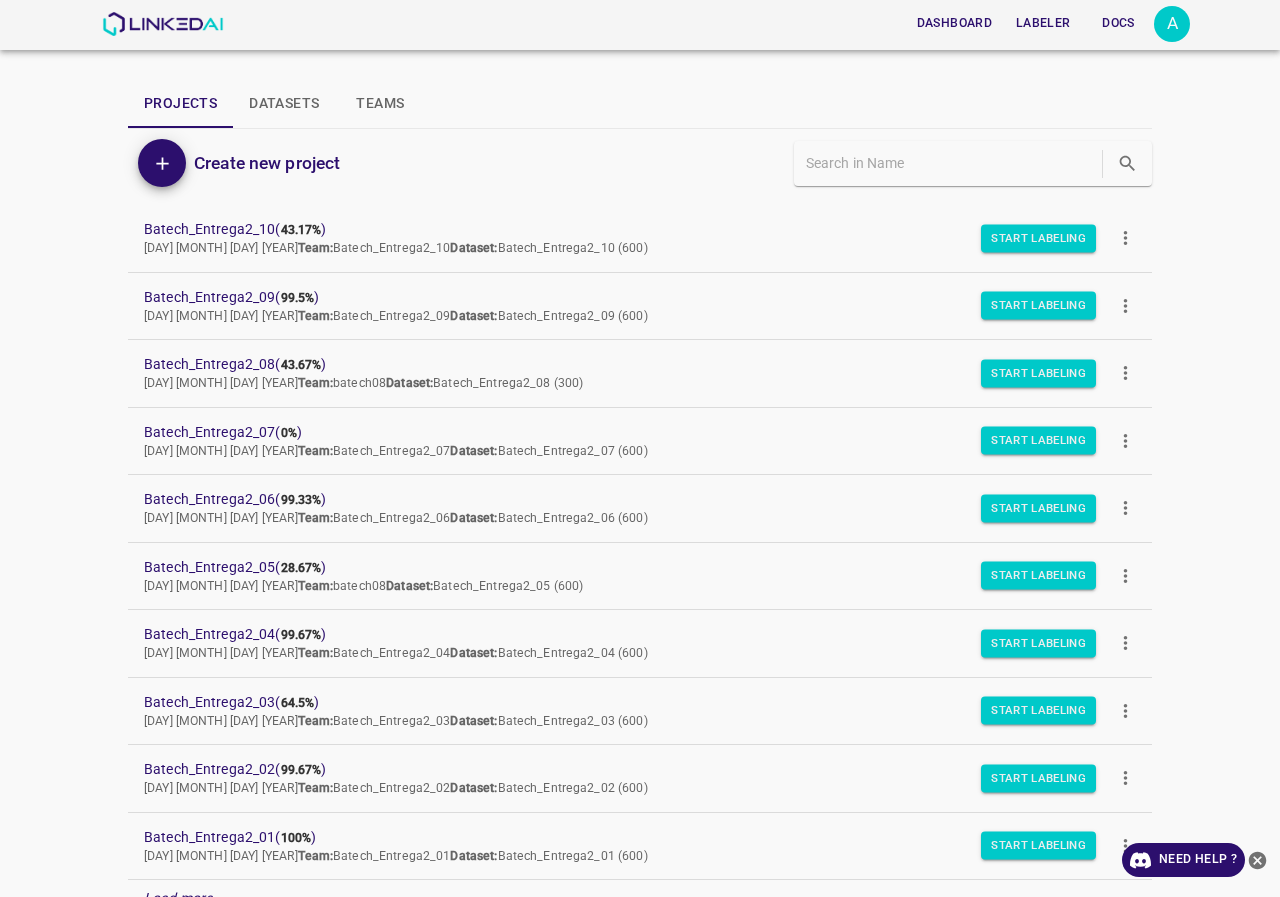 scroll, scrollTop: 173, scrollLeft: 0, axis: vertical 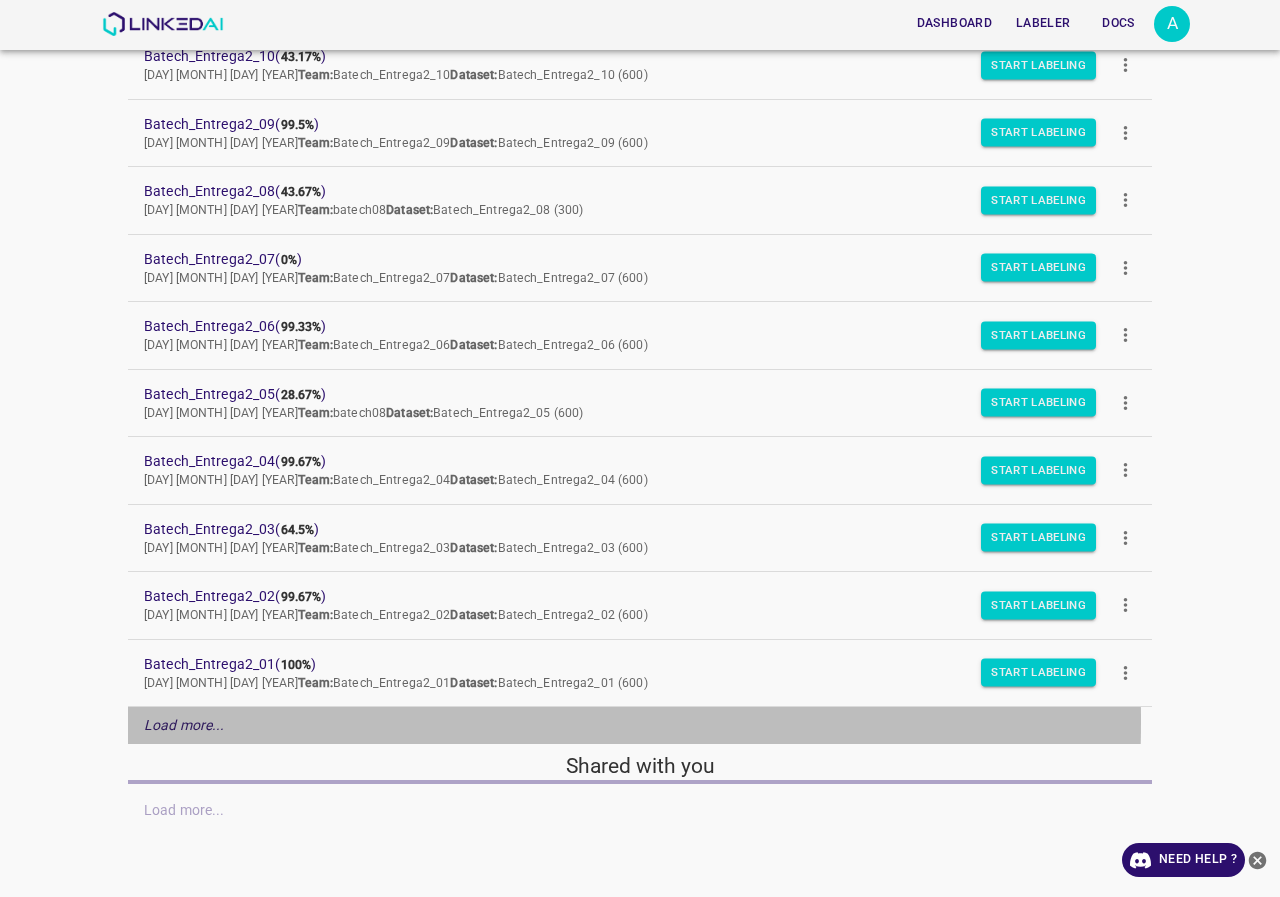 click on "Load more..." at bounding box center (184, 725) 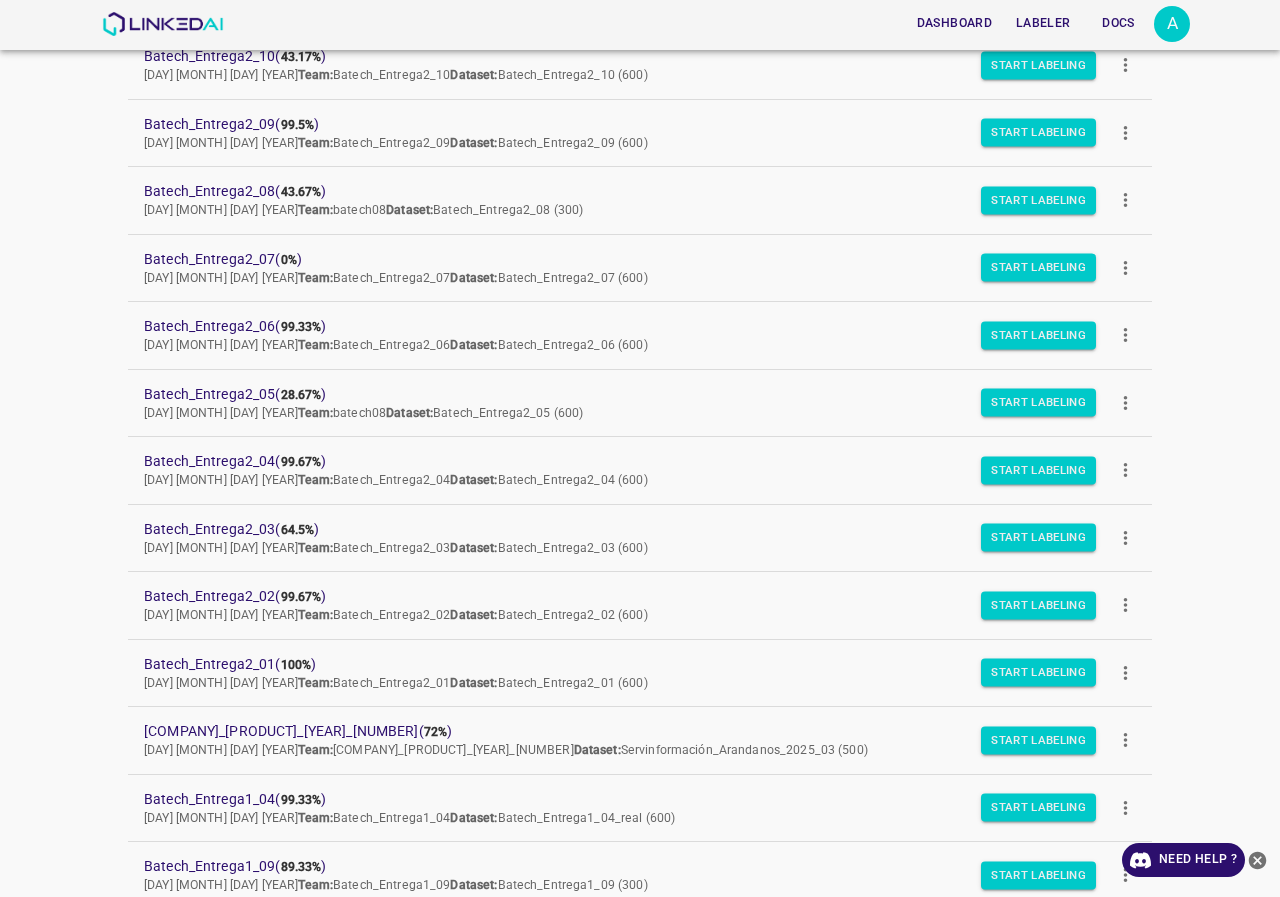 drag, startPoint x: 262, startPoint y: 390, endPoint x: 75, endPoint y: 569, distance: 258.86288 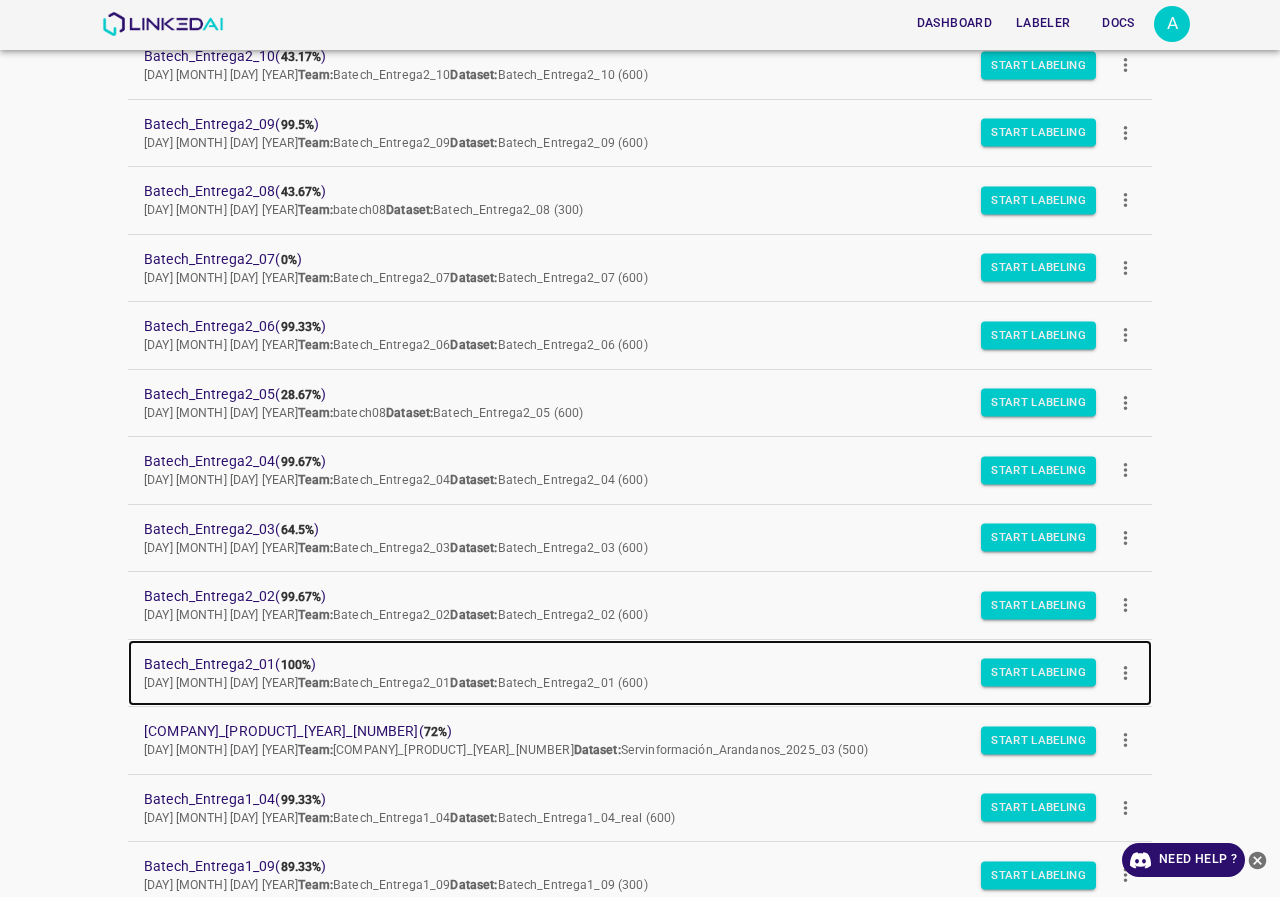 click on "Batech_Entrega2_01  ( 100% )" at bounding box center [624, 664] 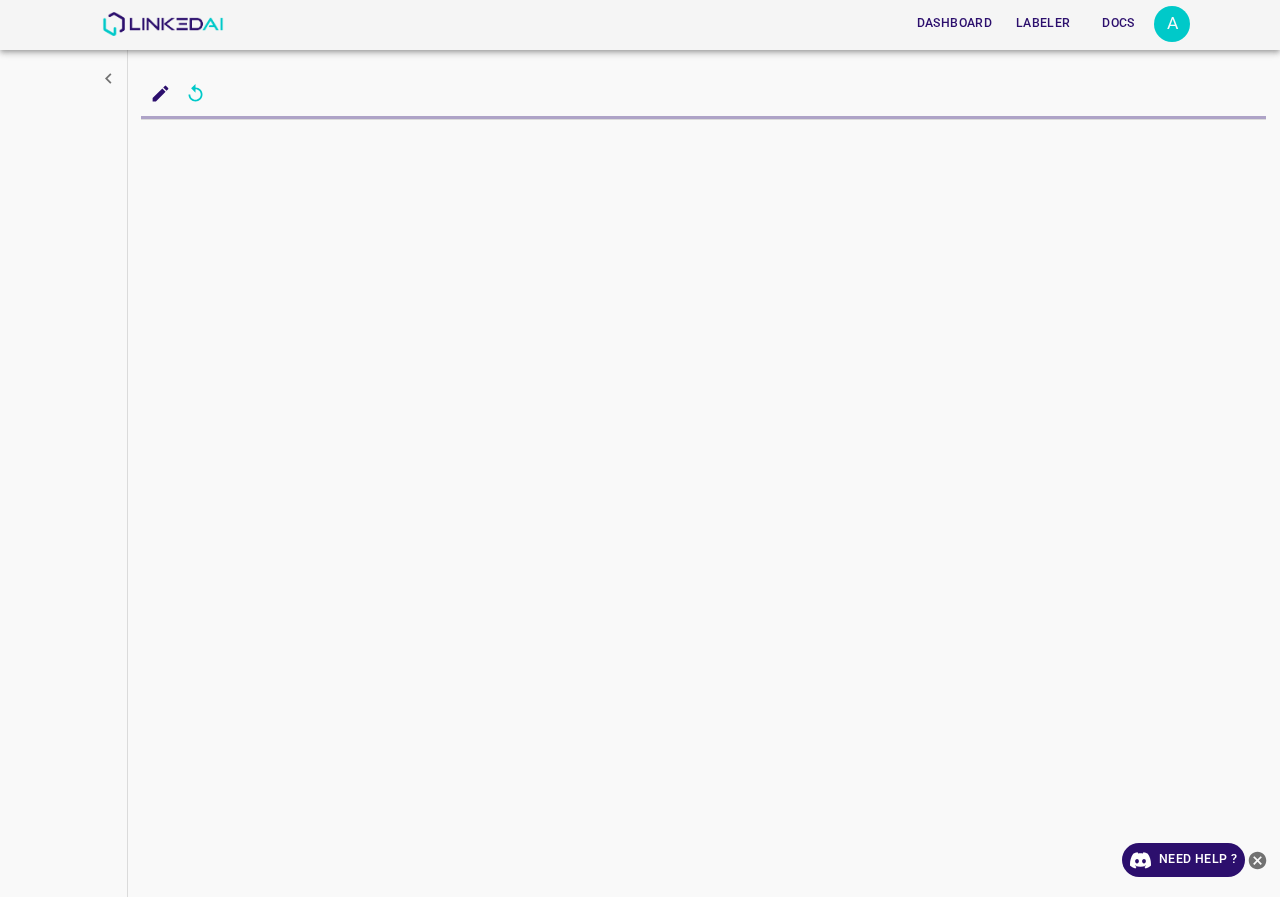 scroll, scrollTop: 0, scrollLeft: 0, axis: both 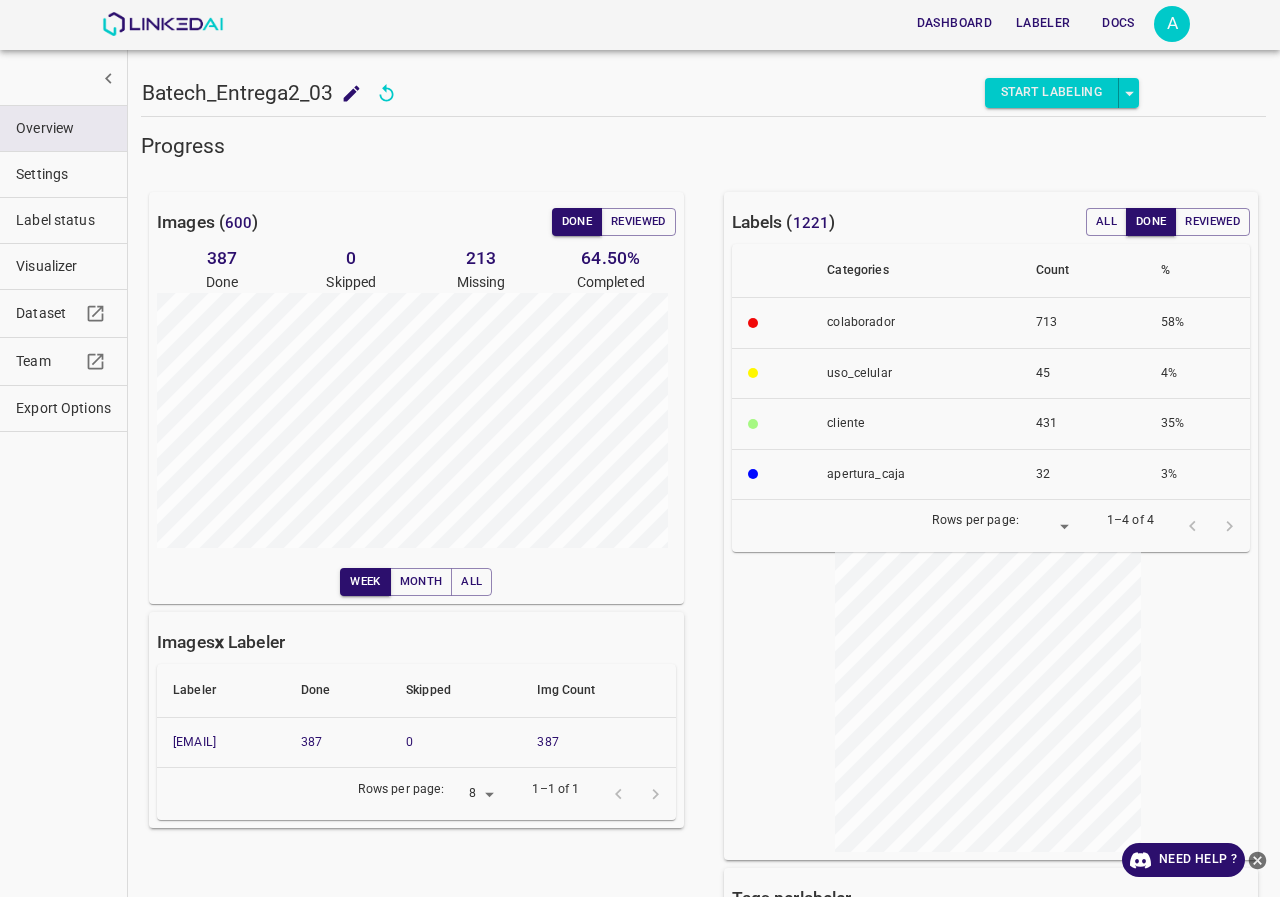drag, startPoint x: 335, startPoint y: 745, endPoint x: 158, endPoint y: 746, distance: 177.00282 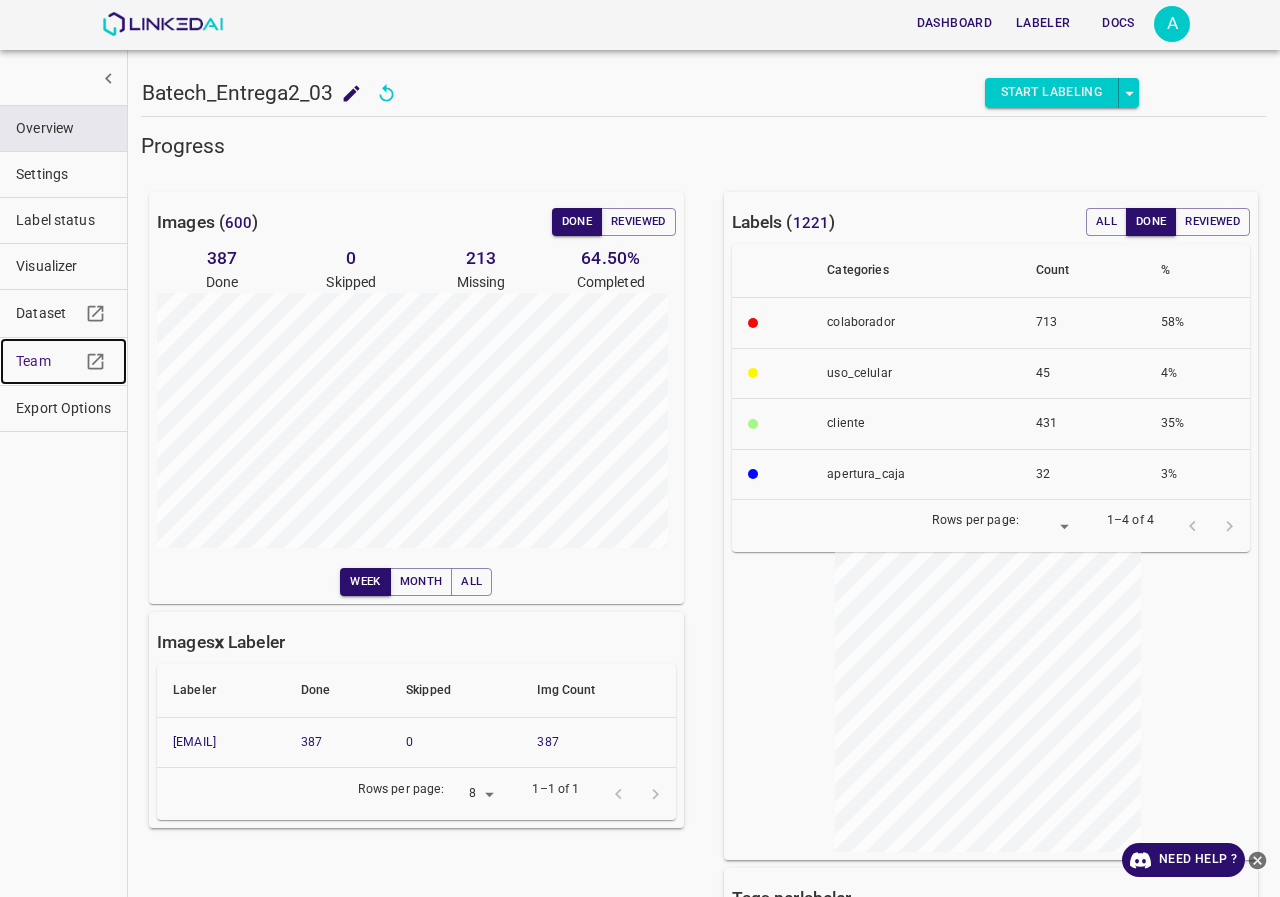click on "Team" at bounding box center [48, 361] 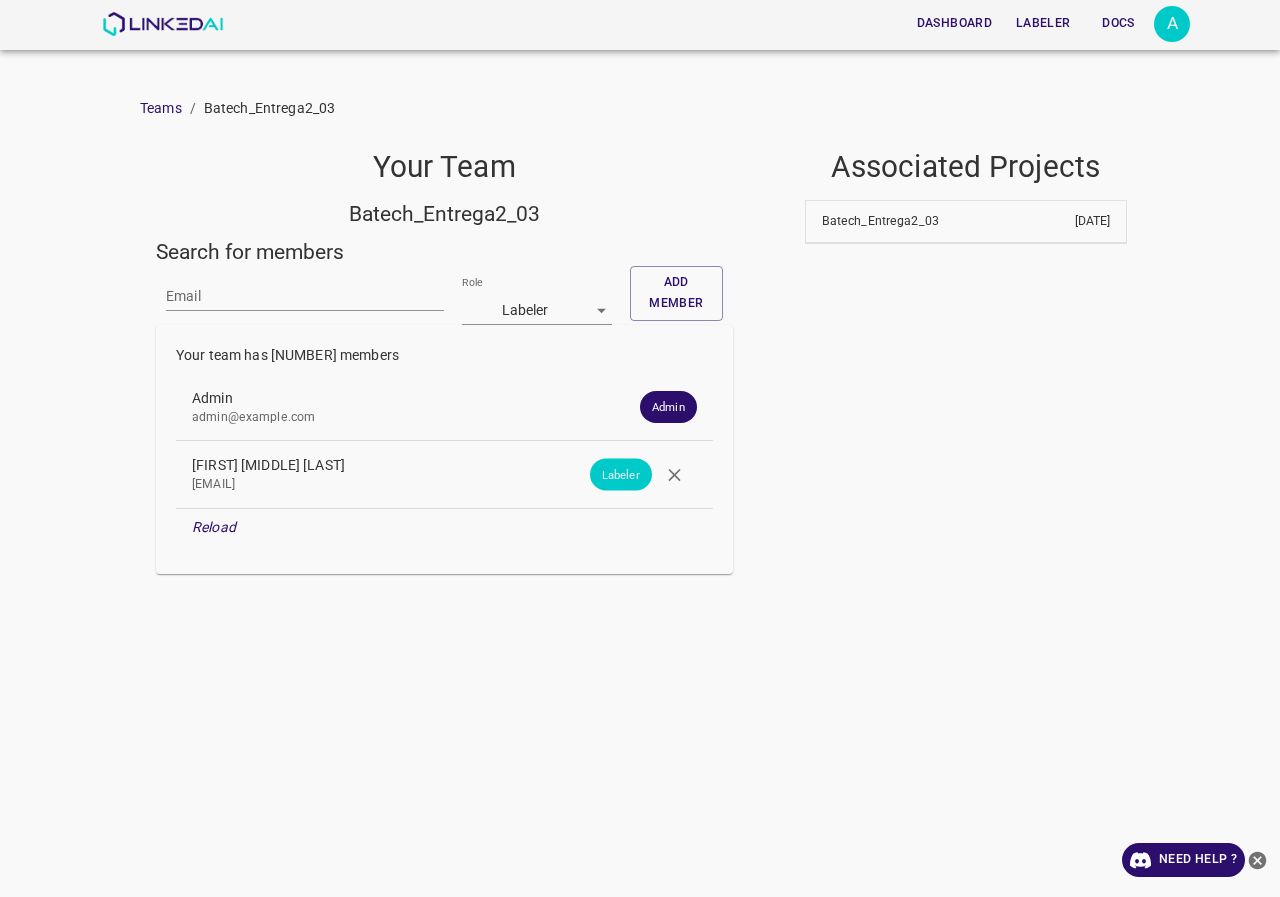 scroll, scrollTop: 0, scrollLeft: 0, axis: both 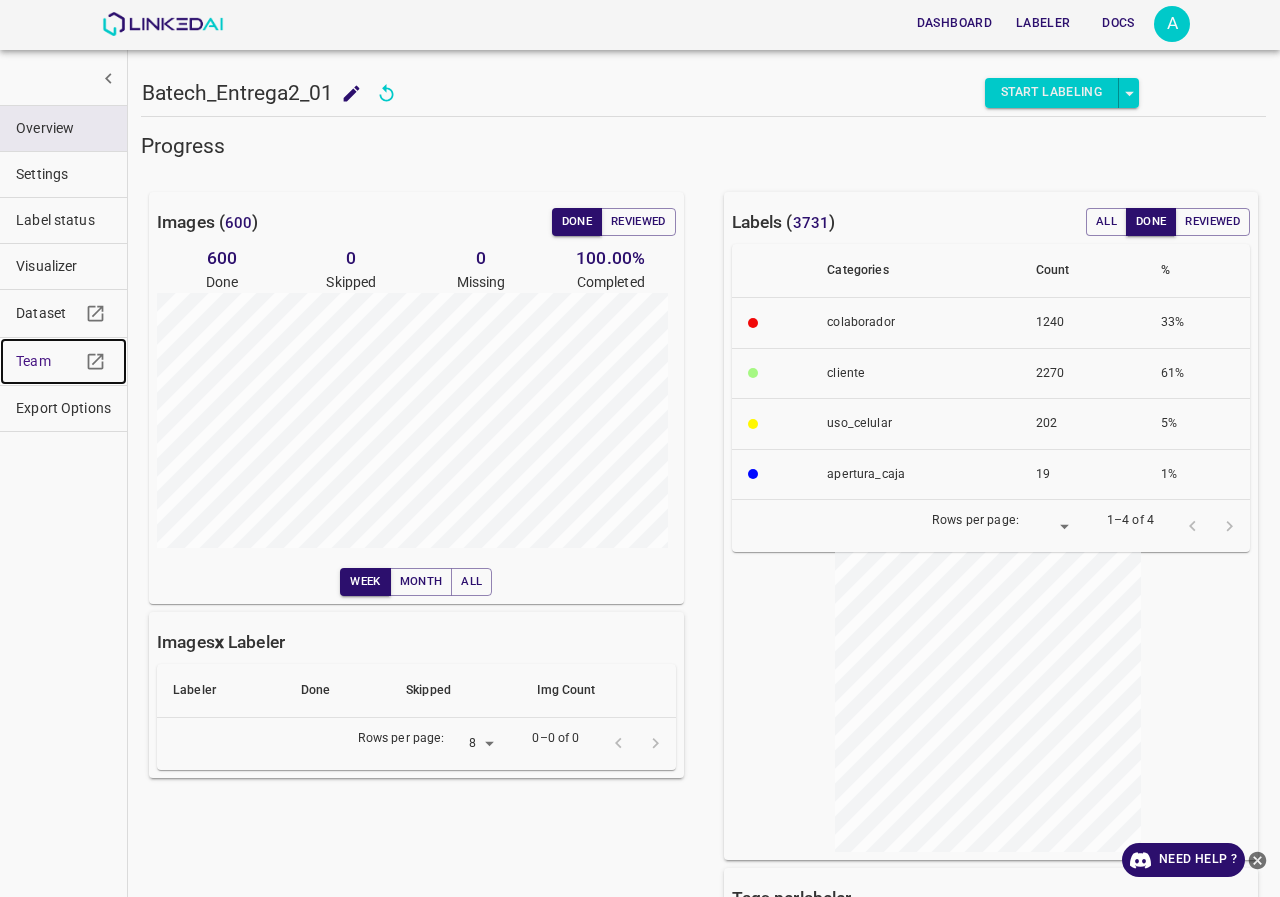 click on "Team" at bounding box center (63, 361) 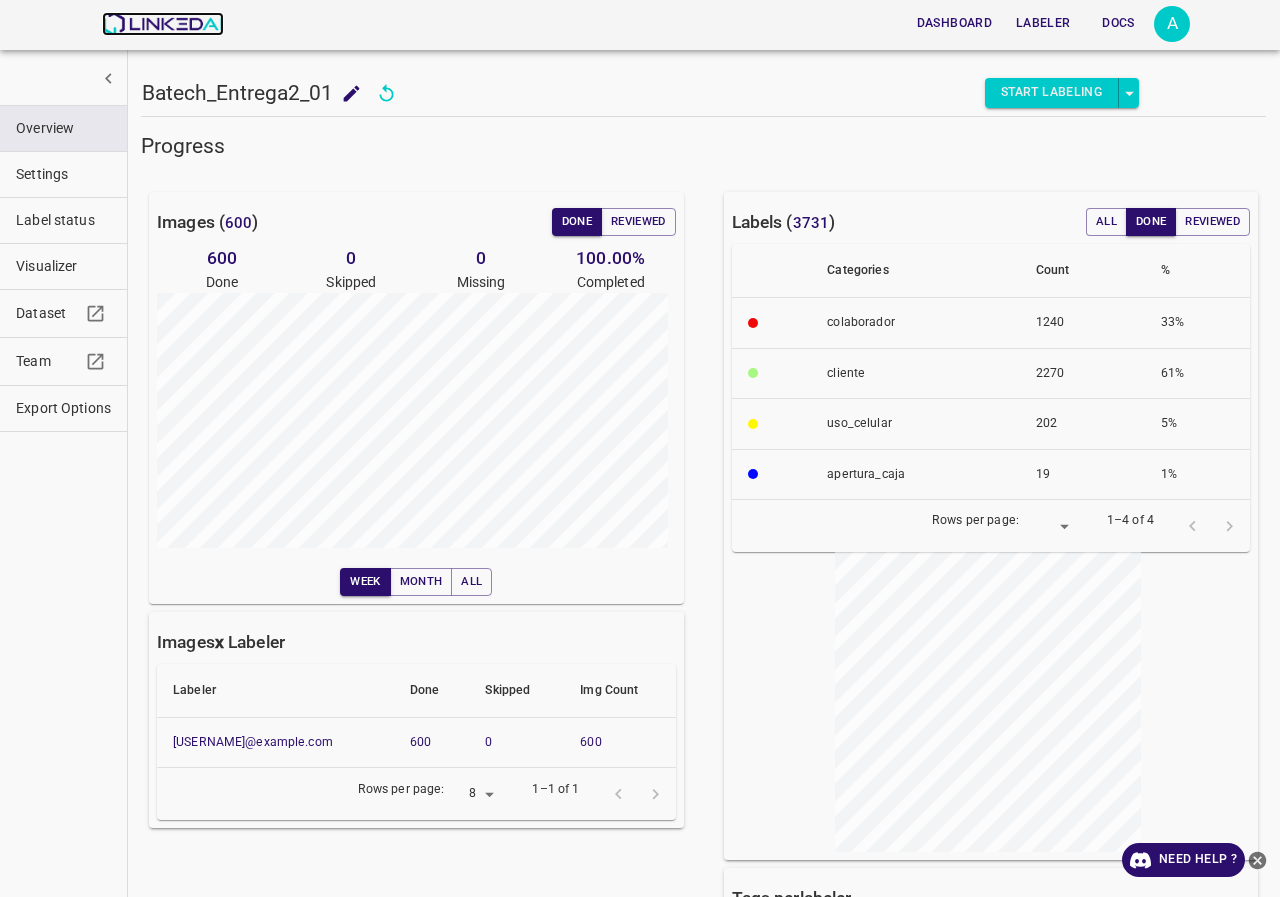 click at bounding box center [162, 24] 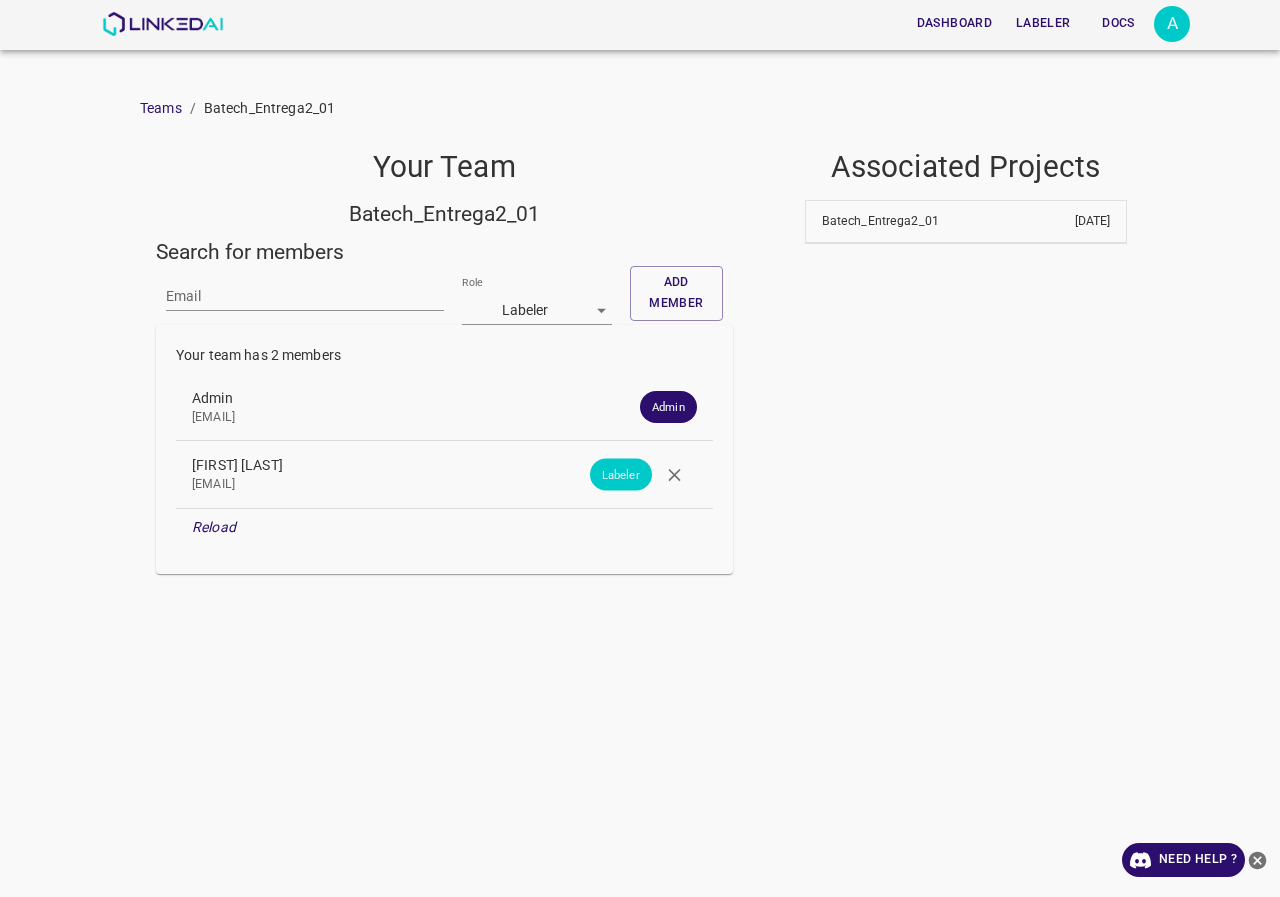 scroll, scrollTop: 0, scrollLeft: 0, axis: both 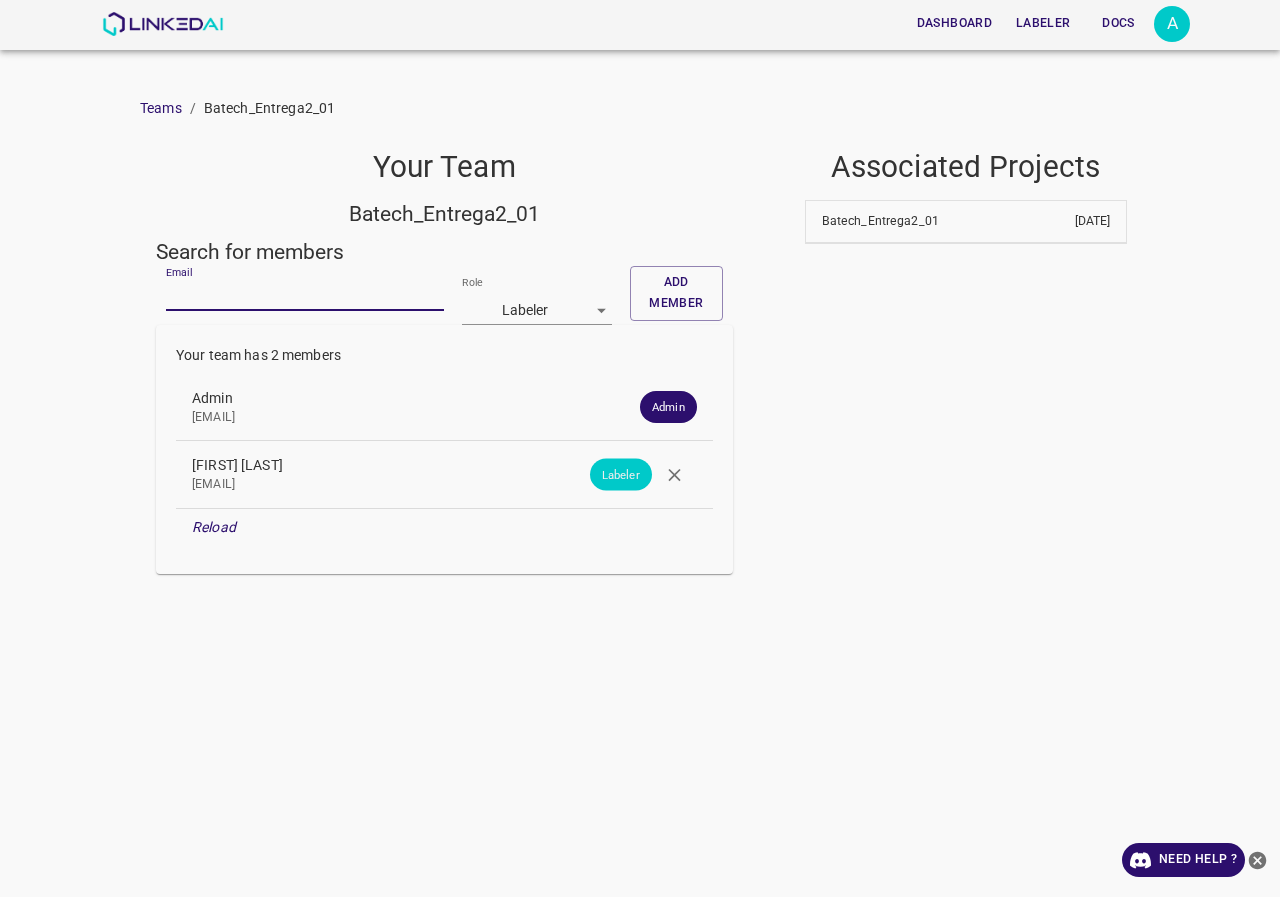 click on "Email" at bounding box center (305, 296) 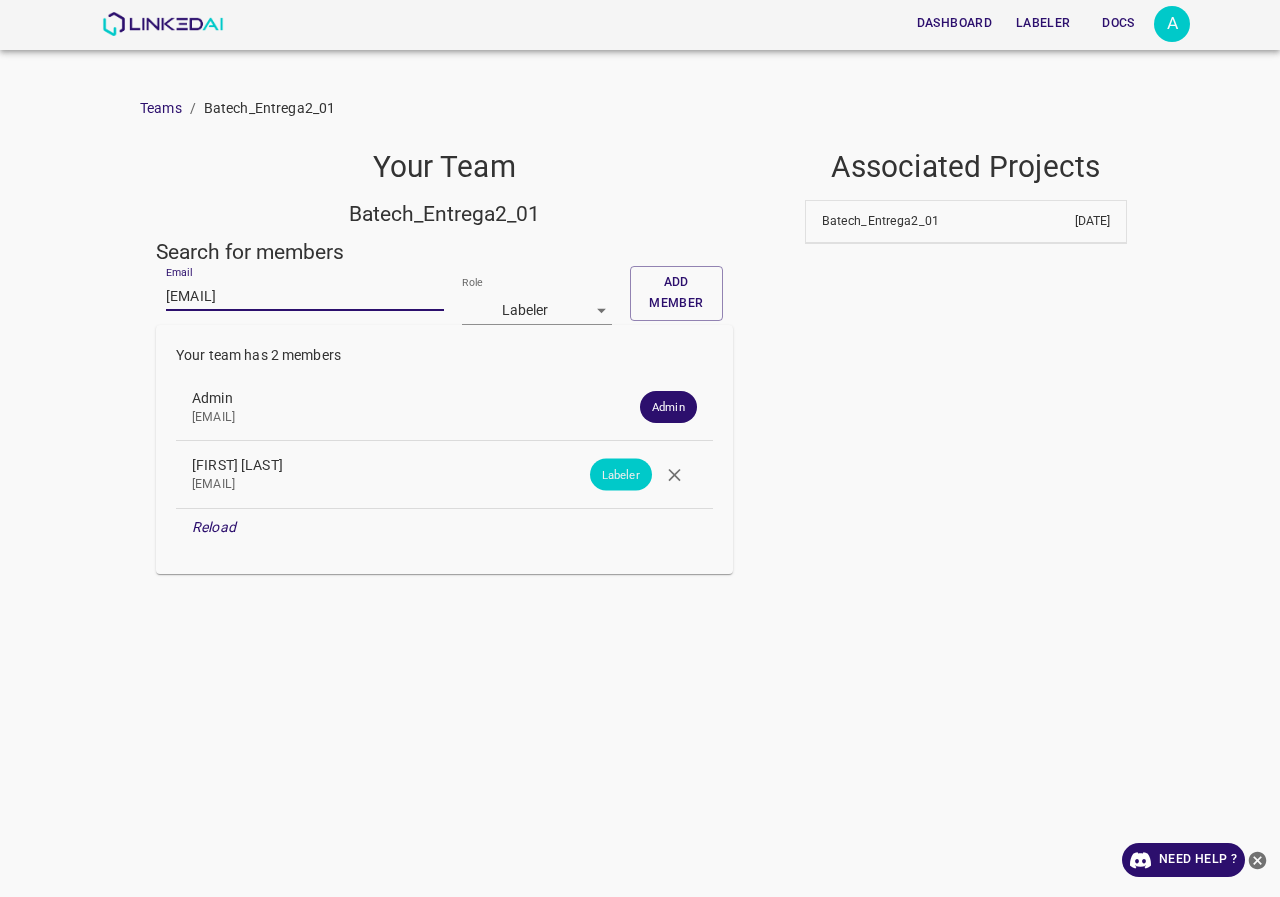 type on "allugole2013@gmail.com" 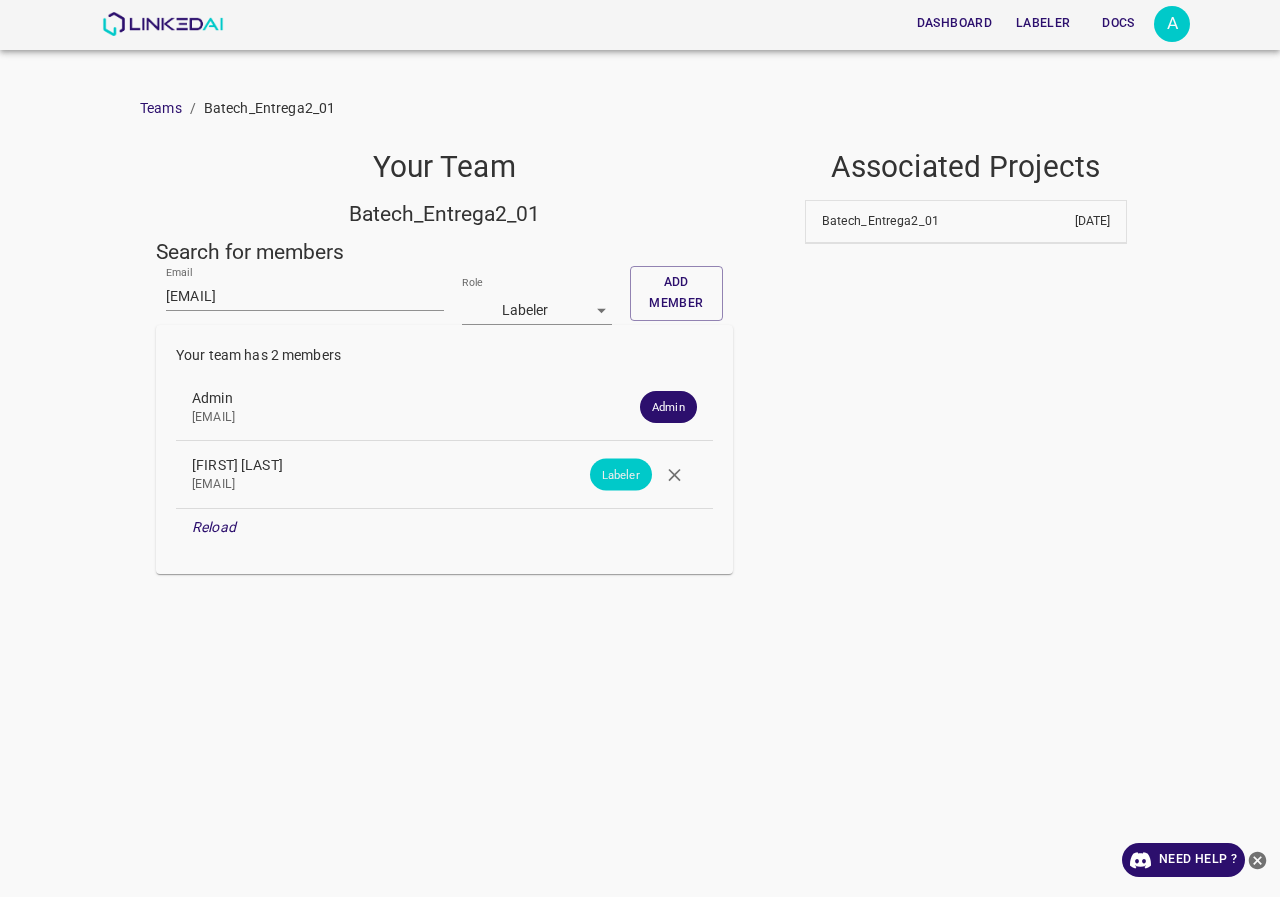 click on "Your team has 2 members Admin admin@linkedai.co Admin ESPERANZA PARRALINKEDAI despaca@gmail.com Labeler Reload" at bounding box center (444, 449) 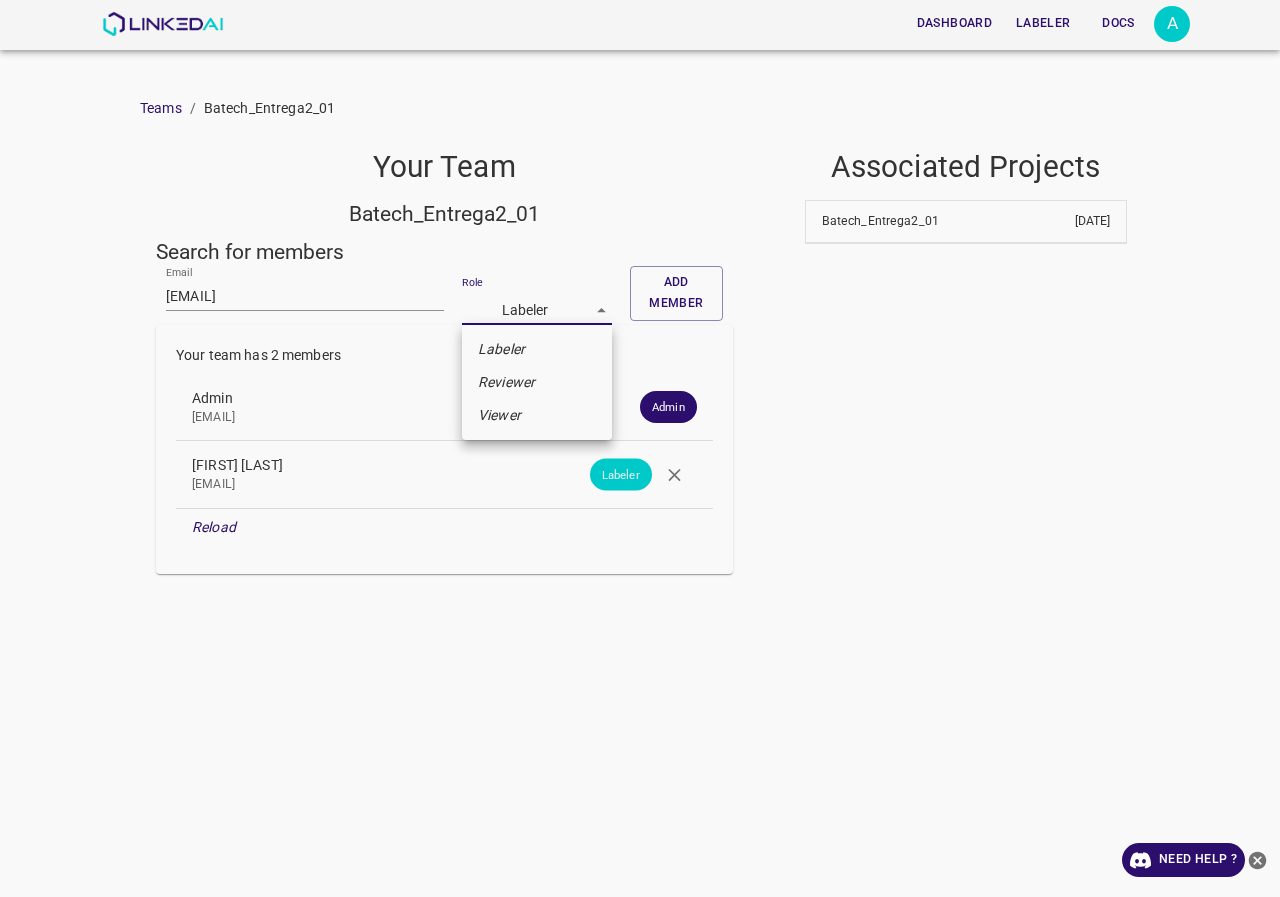 click on "Dashboard Labeler Docs A Teams / Batech_Entrega2_01 Your Team Batech_Entrega2_01 Search for members Email allugole2013@gmail.com Role Labeler [object Object] Add member Your team has 2 members Admin admin@linkedai.co Admin ESPERANZA PARRALINKEDAI despaca@gmail.com Labeler Reload Associated Projects Batech_Entrega2_01 2025-06-25 Need Help ? Dashboard Labeler Docs Account Dark Mode Logout v.4.3.6  Labeler Reviewer Viewer" at bounding box center (640, 448) 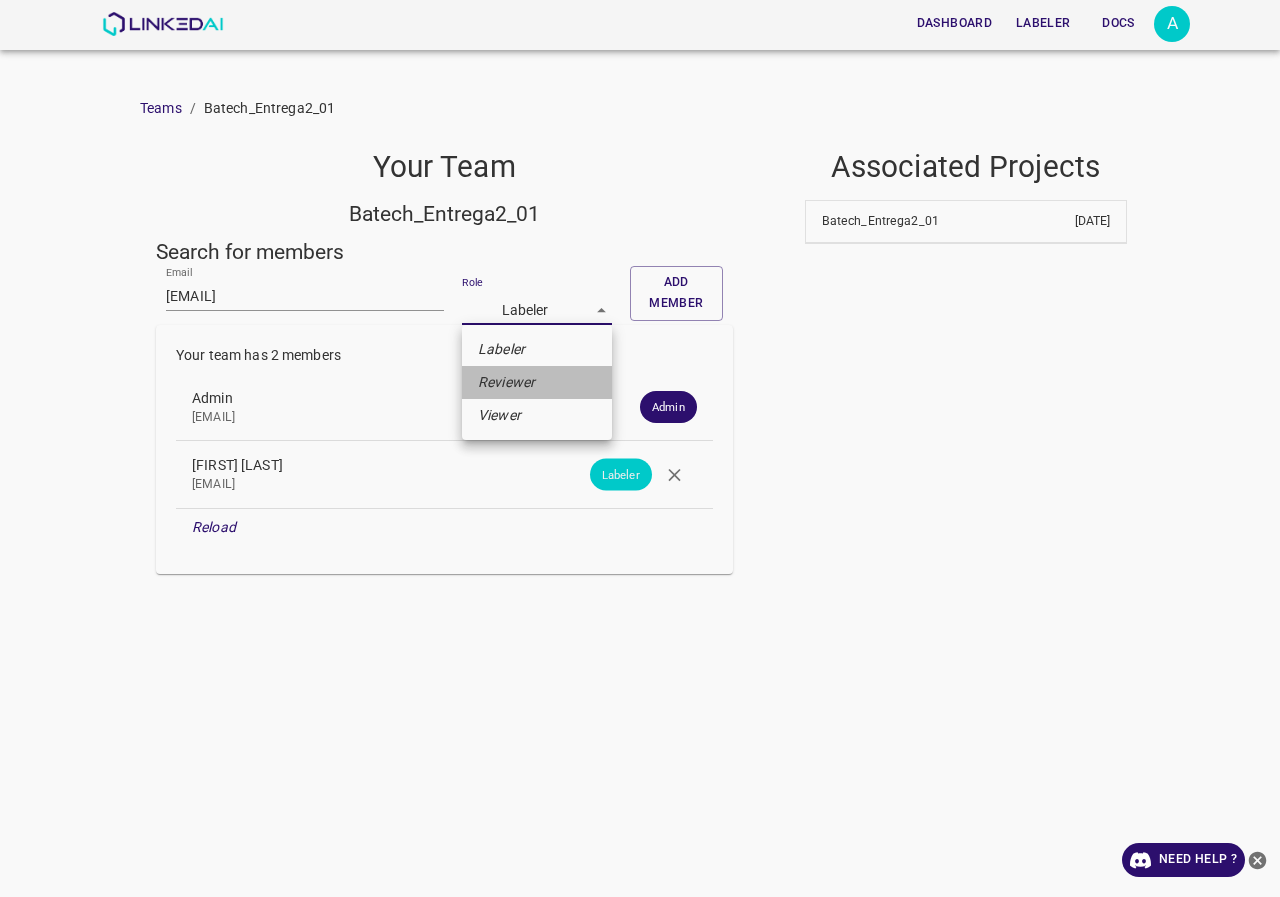 click on "Reviewer" at bounding box center (537, 382) 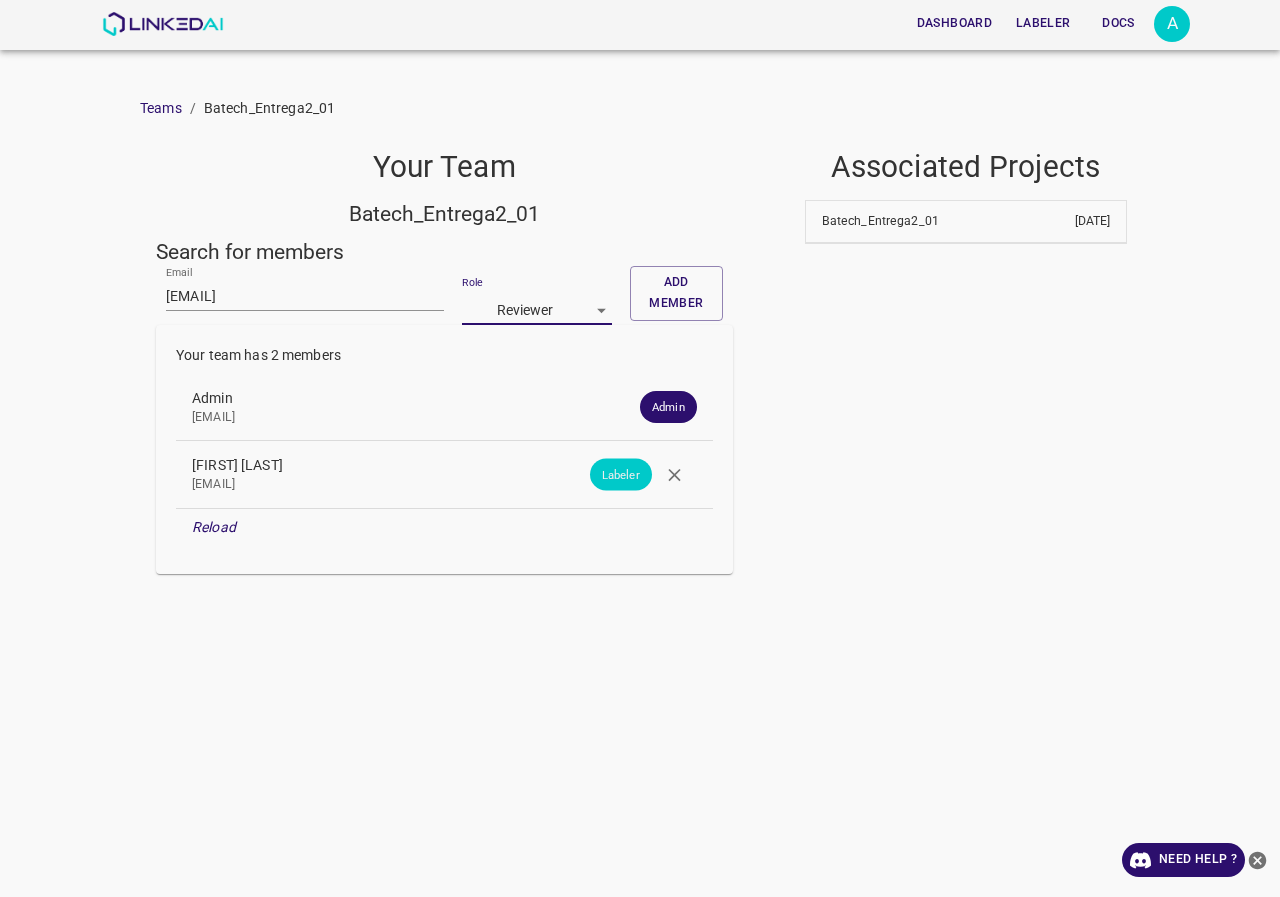 click on "Add member" at bounding box center [676, 293] 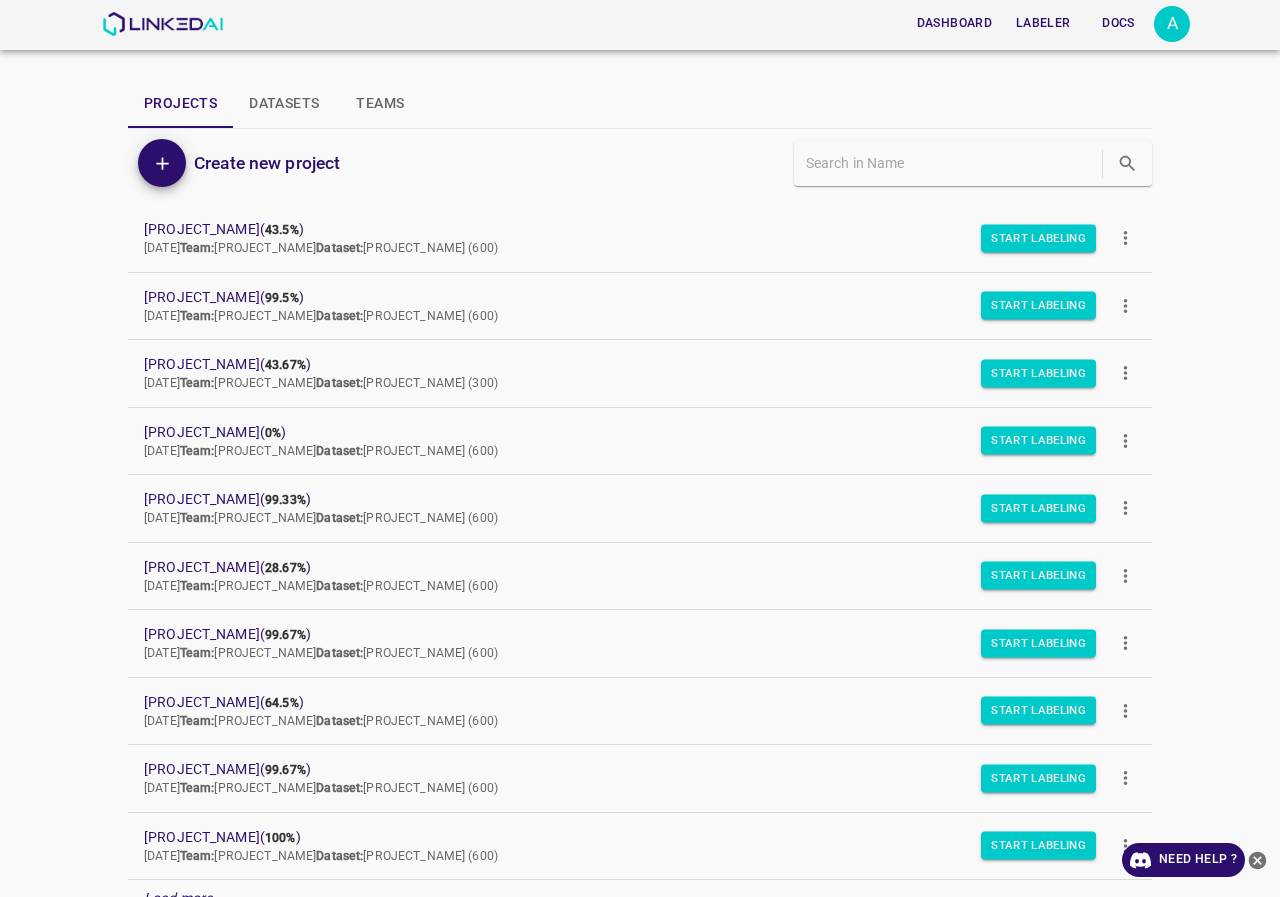 scroll, scrollTop: 0, scrollLeft: 0, axis: both 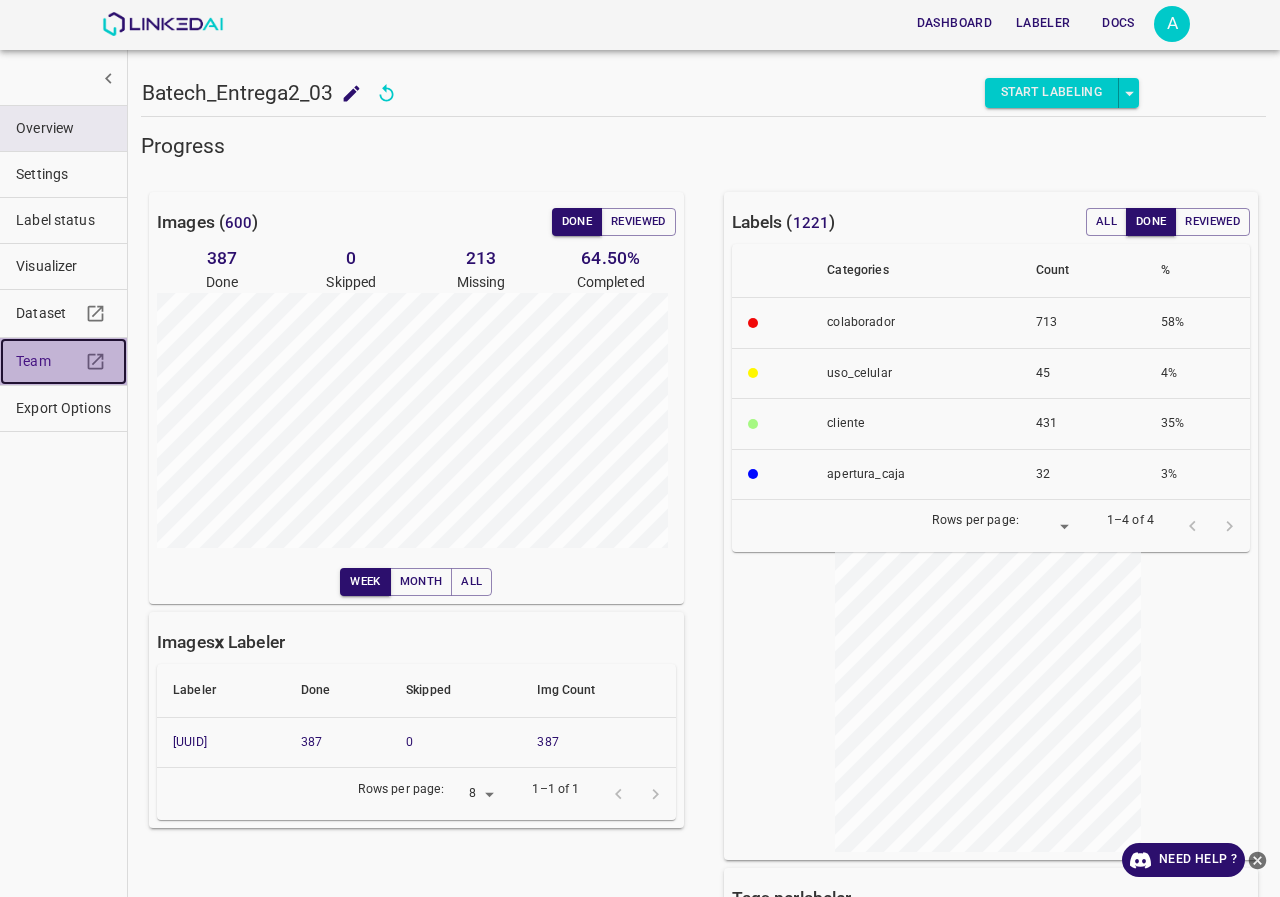 click on "Team" at bounding box center [48, 361] 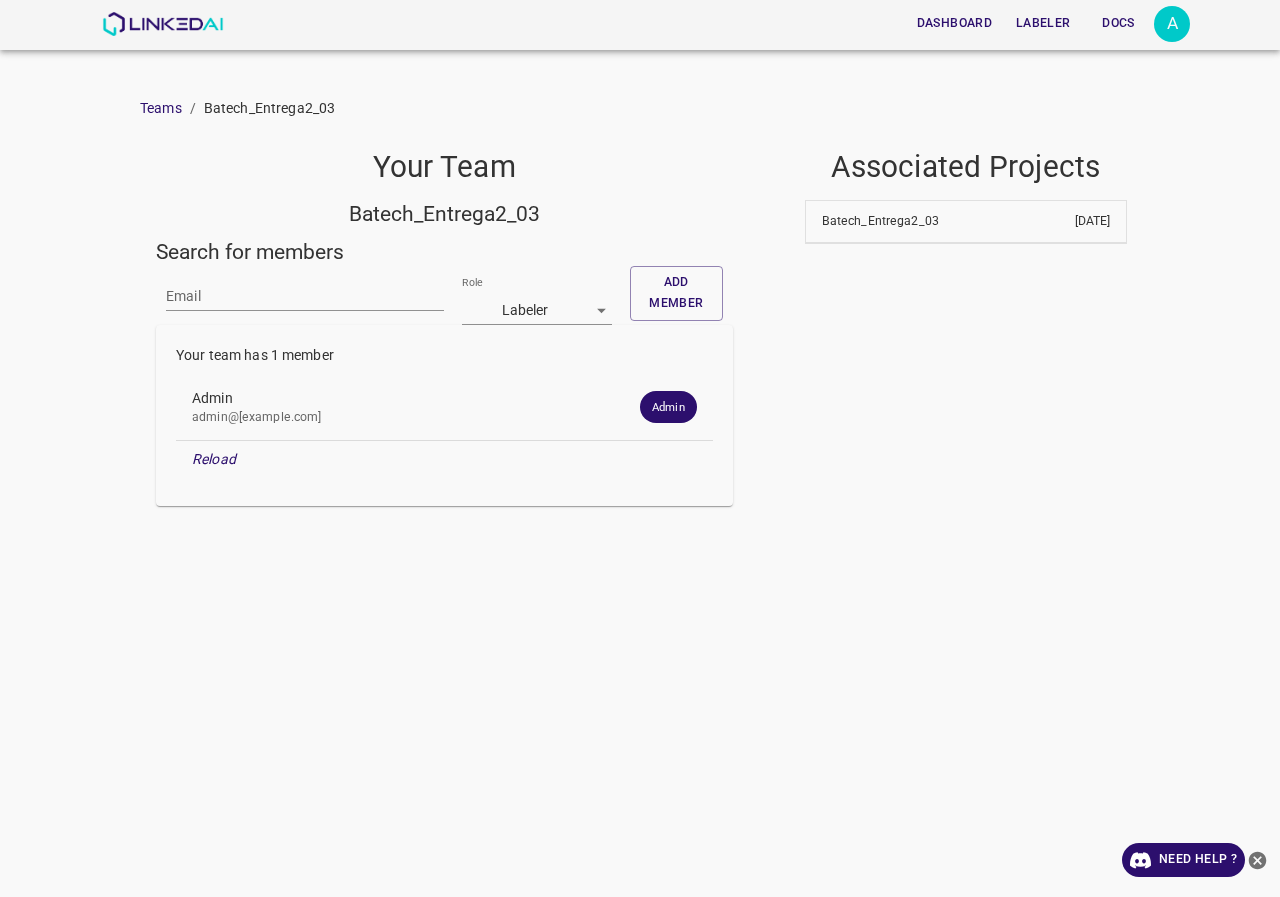 scroll, scrollTop: 0, scrollLeft: 0, axis: both 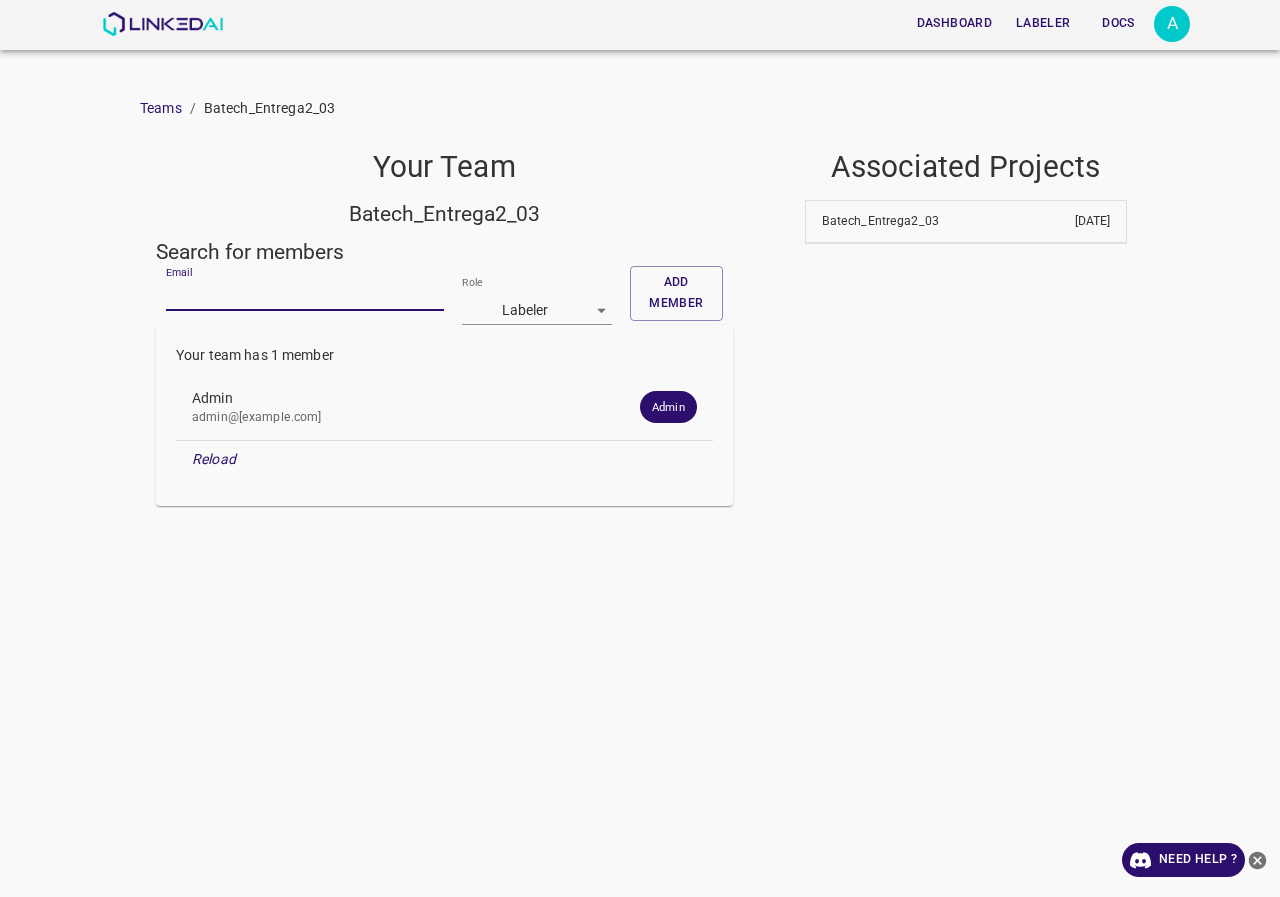 paste on "[EMAIL]" 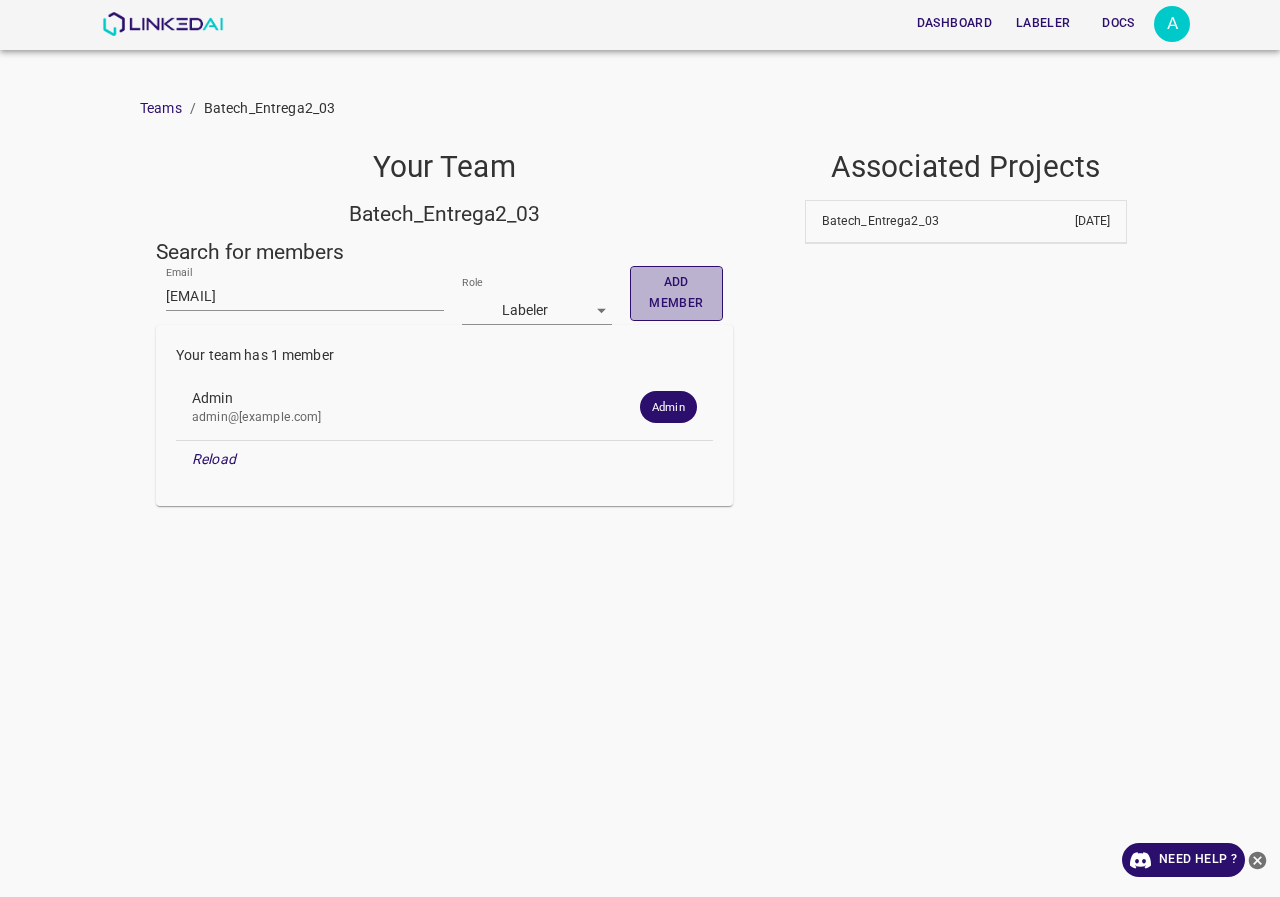 click on "Add member" at bounding box center (676, 293) 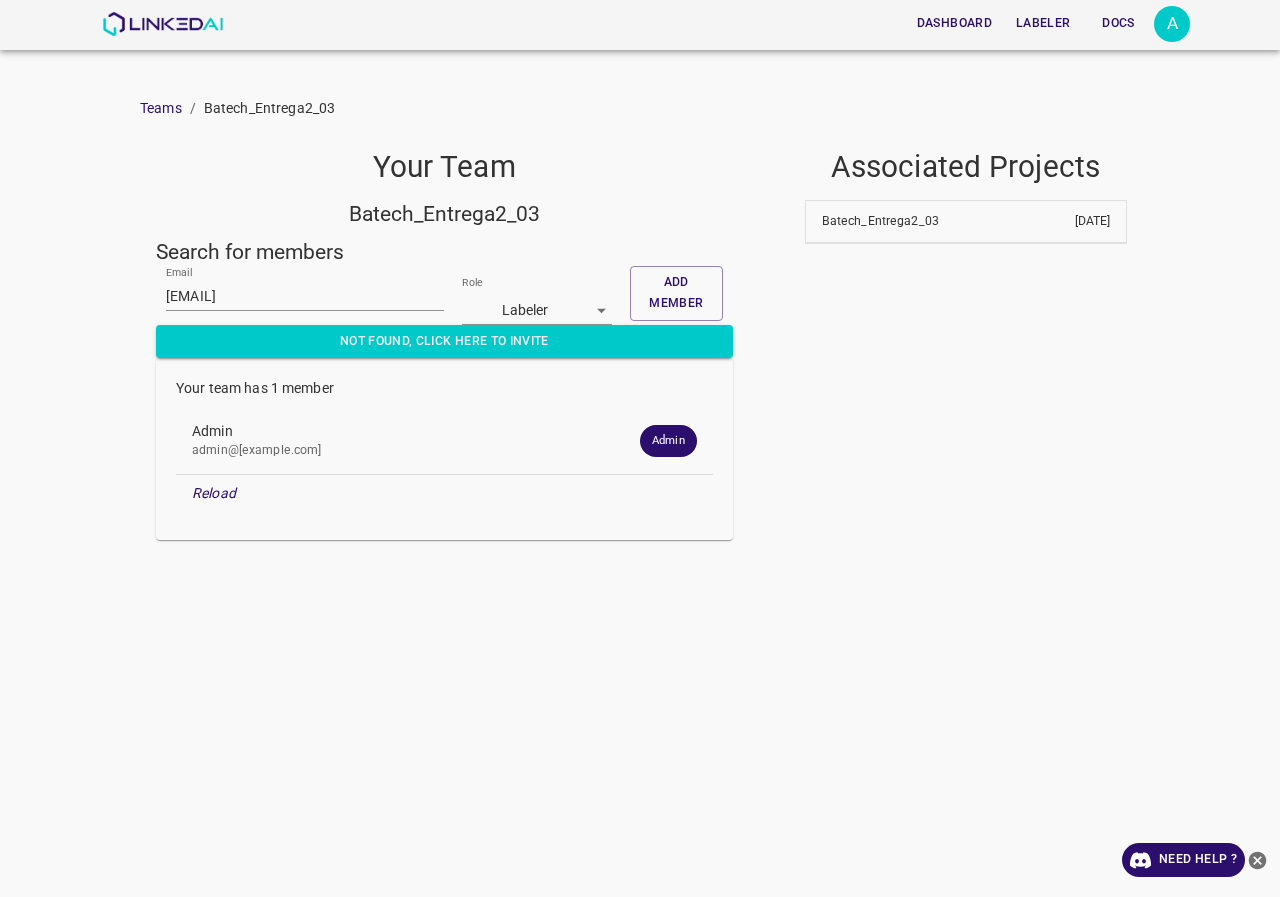 click on "Email [EMAIL] Role Labeler [object Object] Add member" at bounding box center [444, 295] 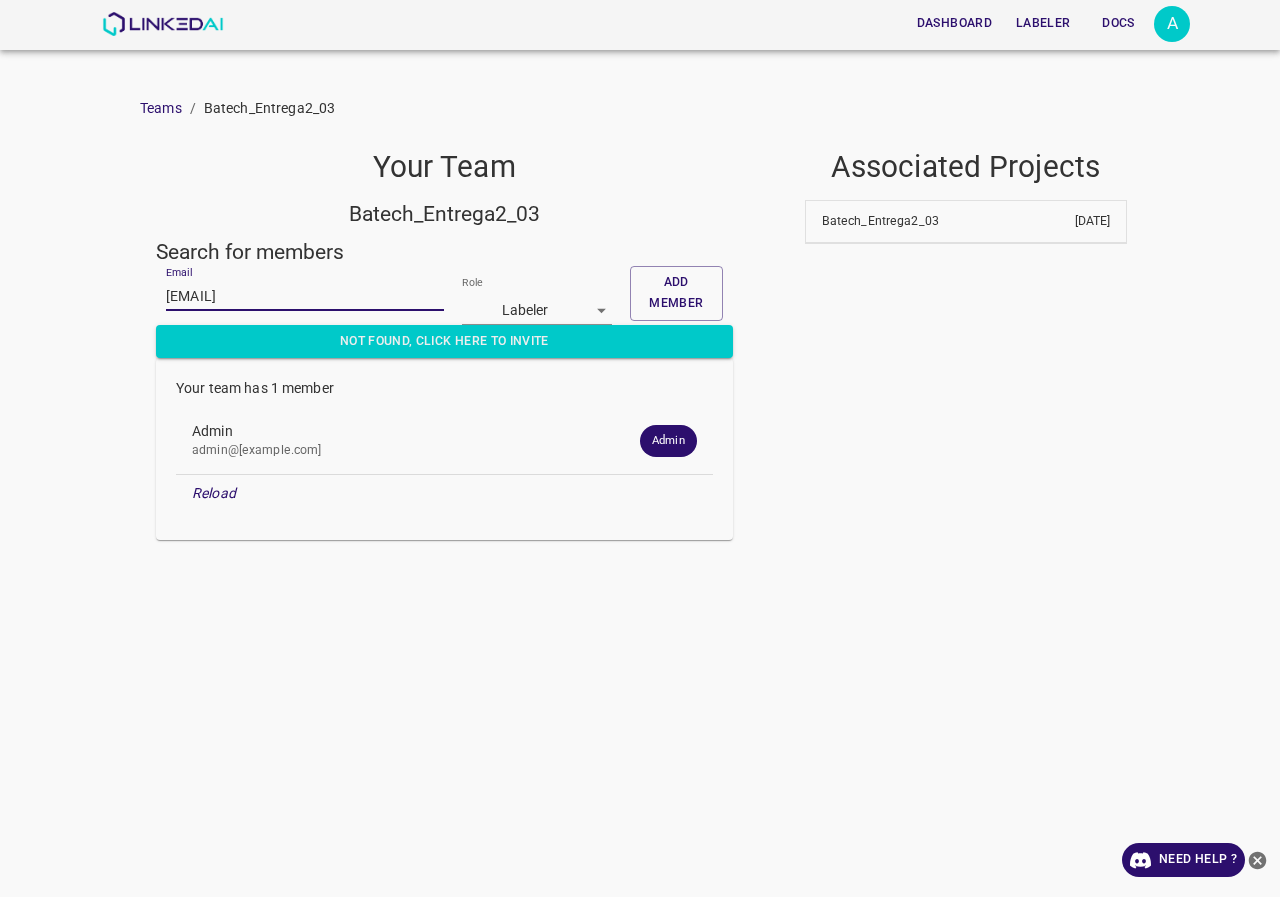 click on "[EMAIL]" at bounding box center [305, 296] 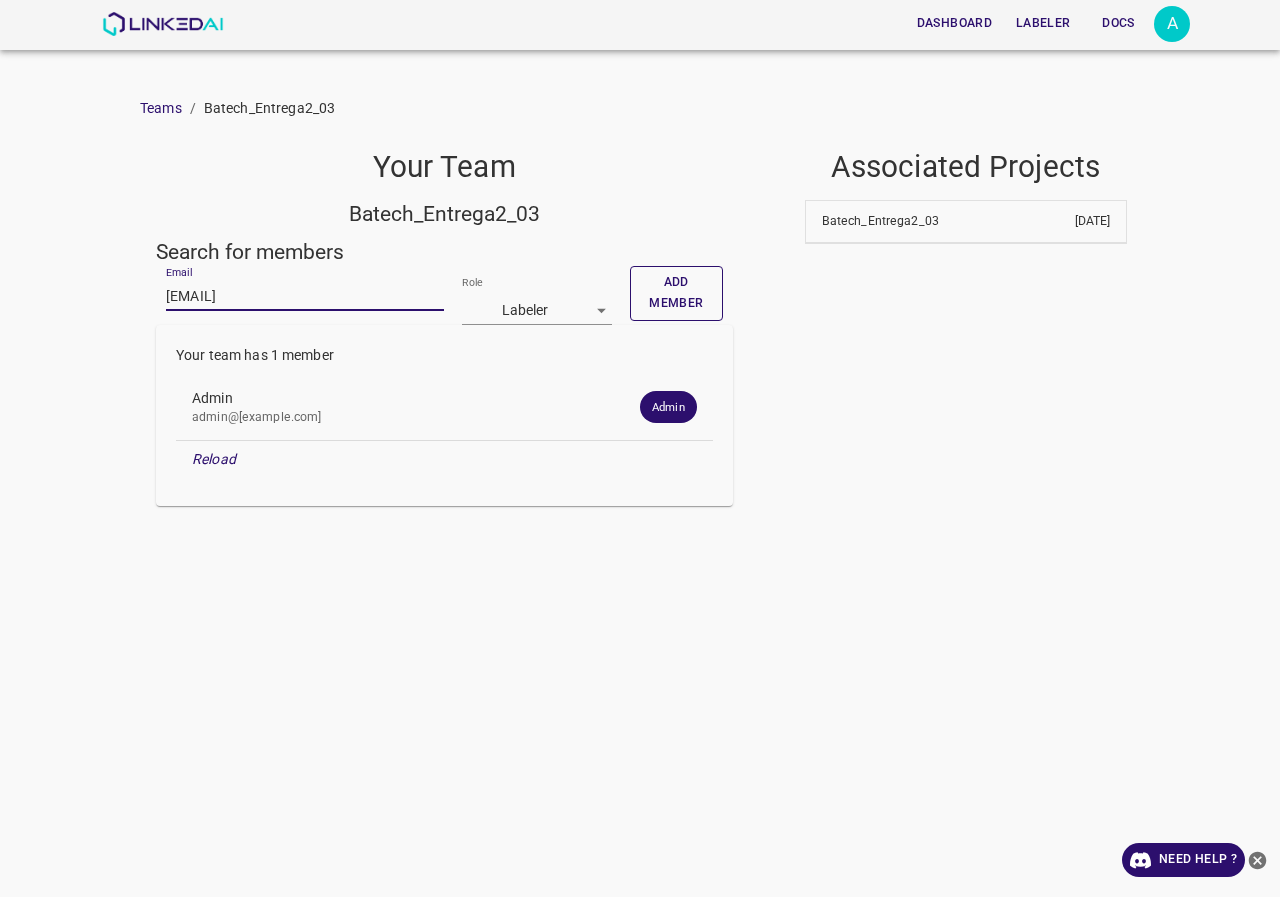 type on "[EMAIL]" 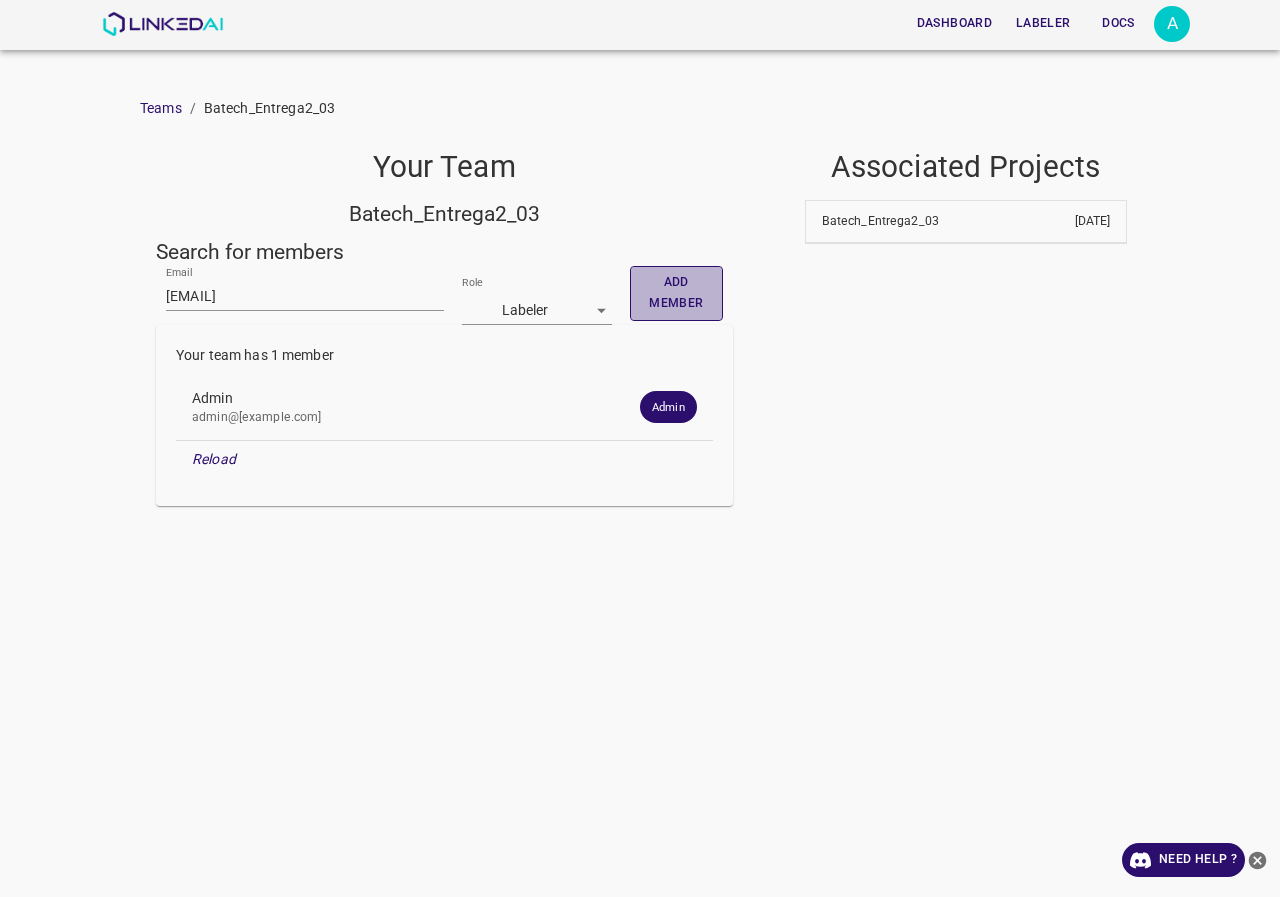 click on "Add member" at bounding box center [676, 293] 